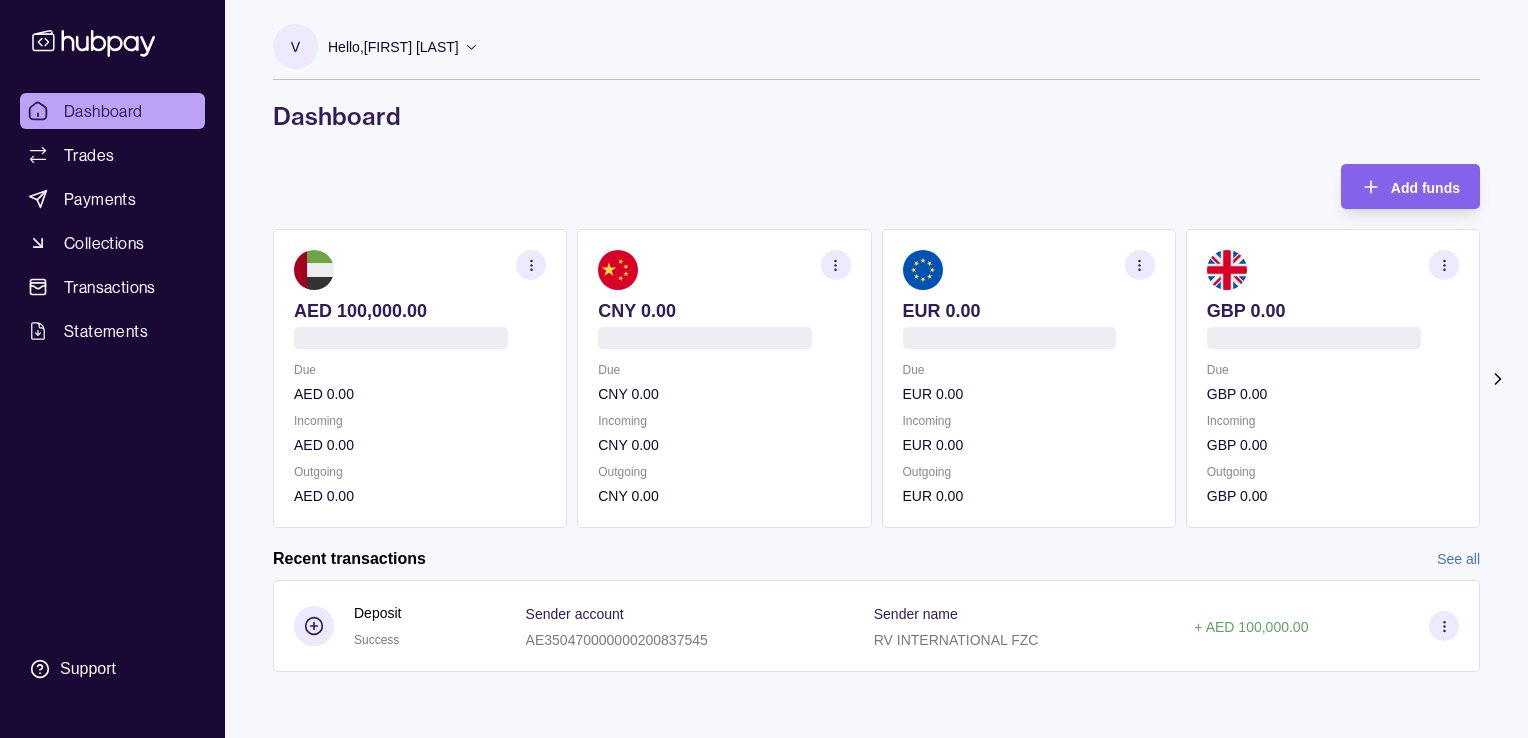 scroll, scrollTop: 0, scrollLeft: 0, axis: both 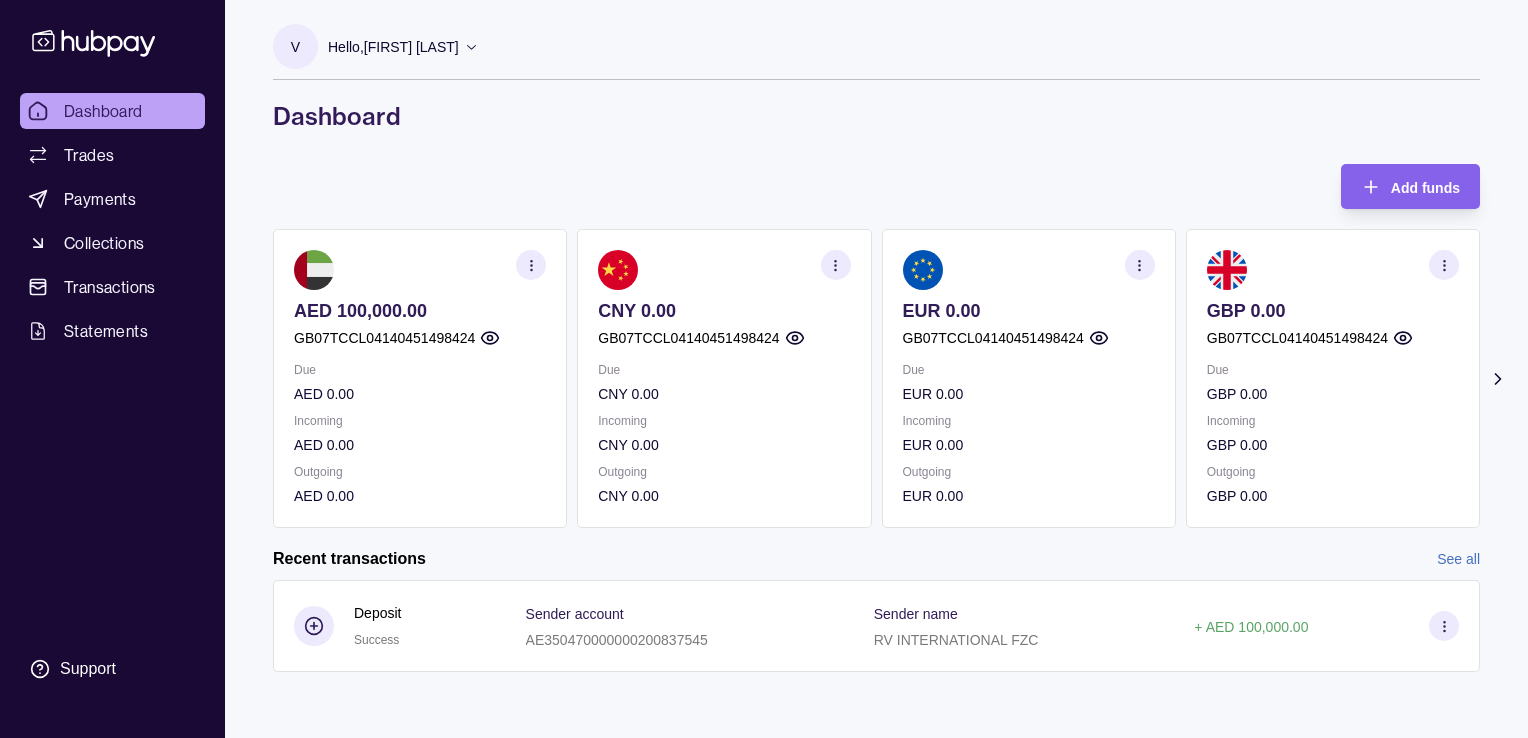 click 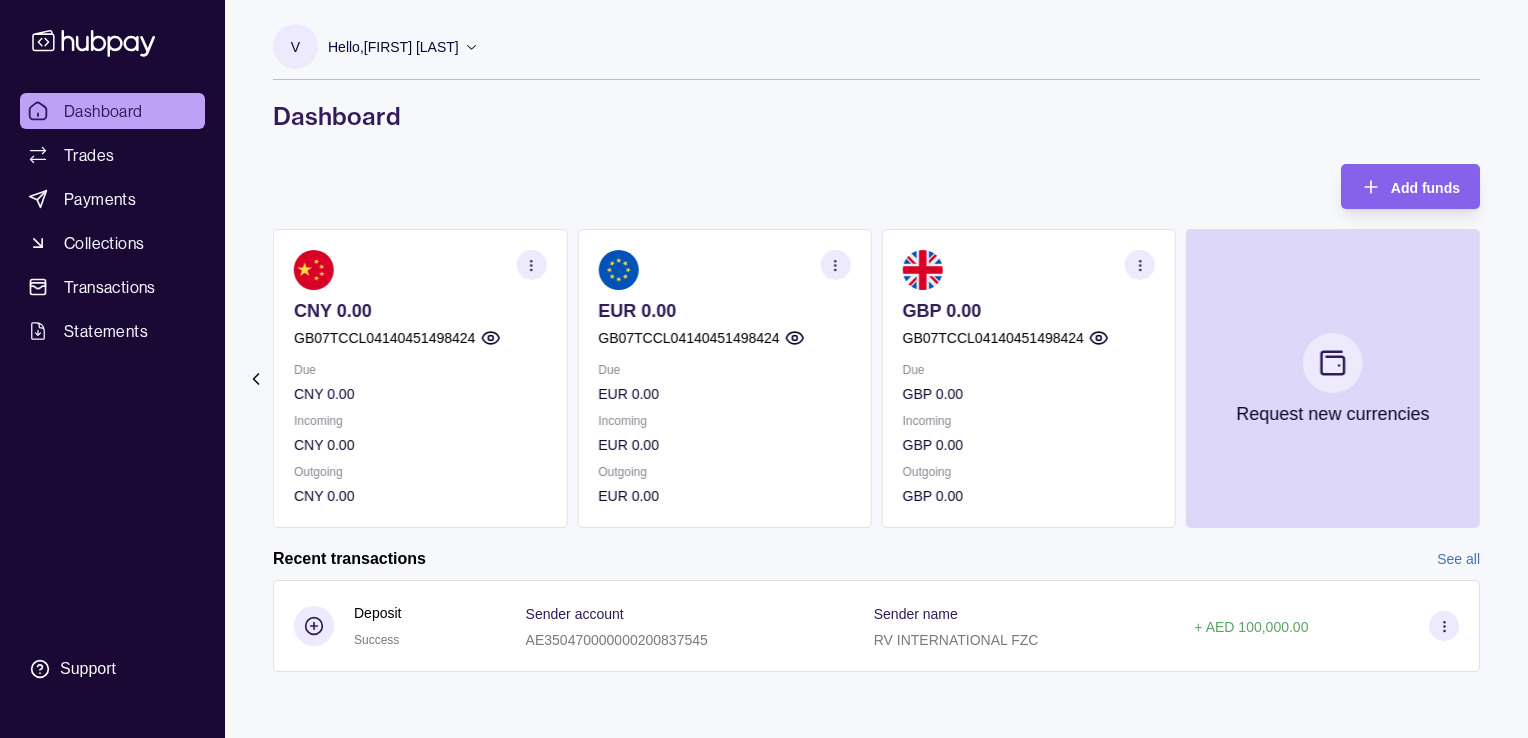 click on "GB07TCCL04140451498424" at bounding box center (993, 338) 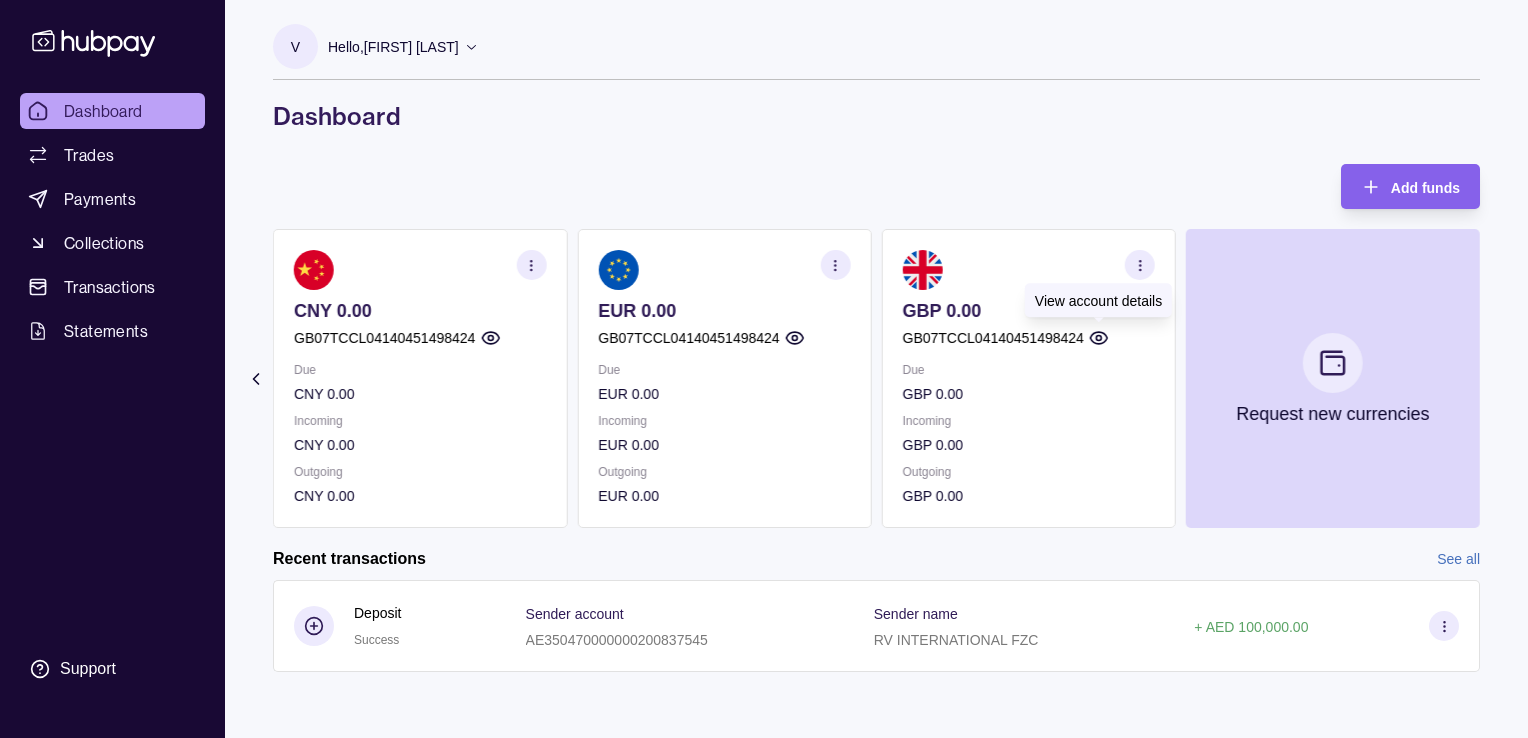 click 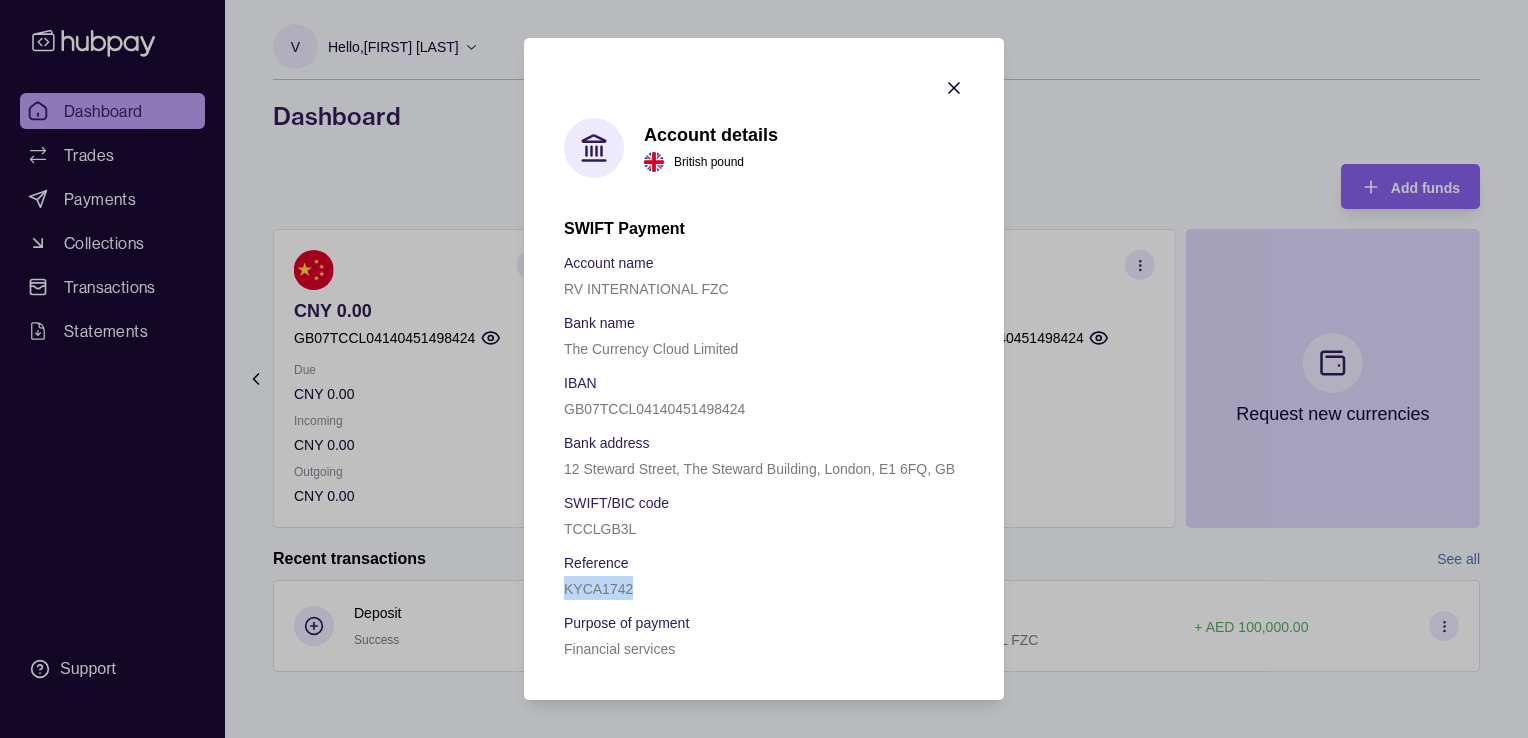 drag, startPoint x: 620, startPoint y: 583, endPoint x: 631, endPoint y: 586, distance: 11.401754 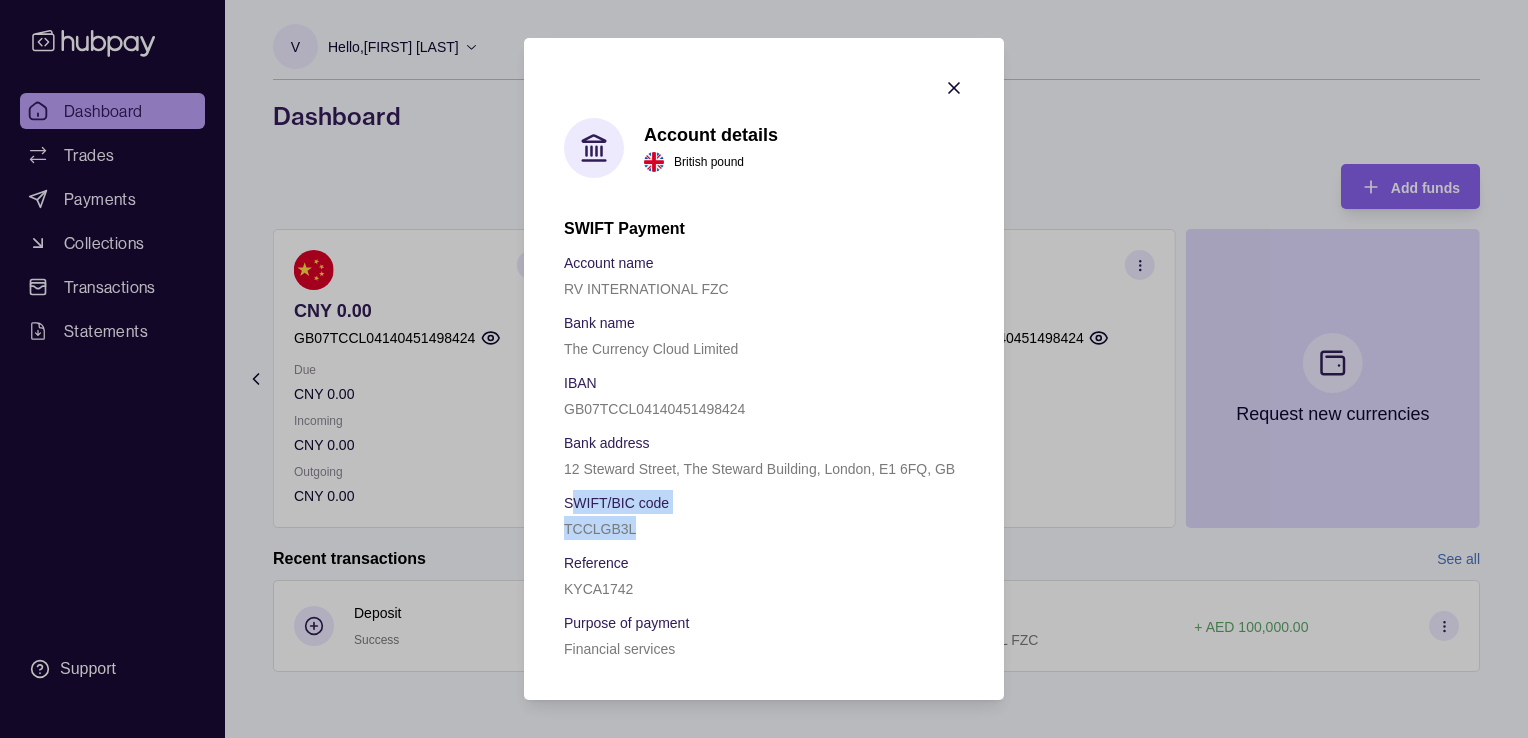 drag, startPoint x: 631, startPoint y: 586, endPoint x: 714, endPoint y: 517, distance: 107.935165 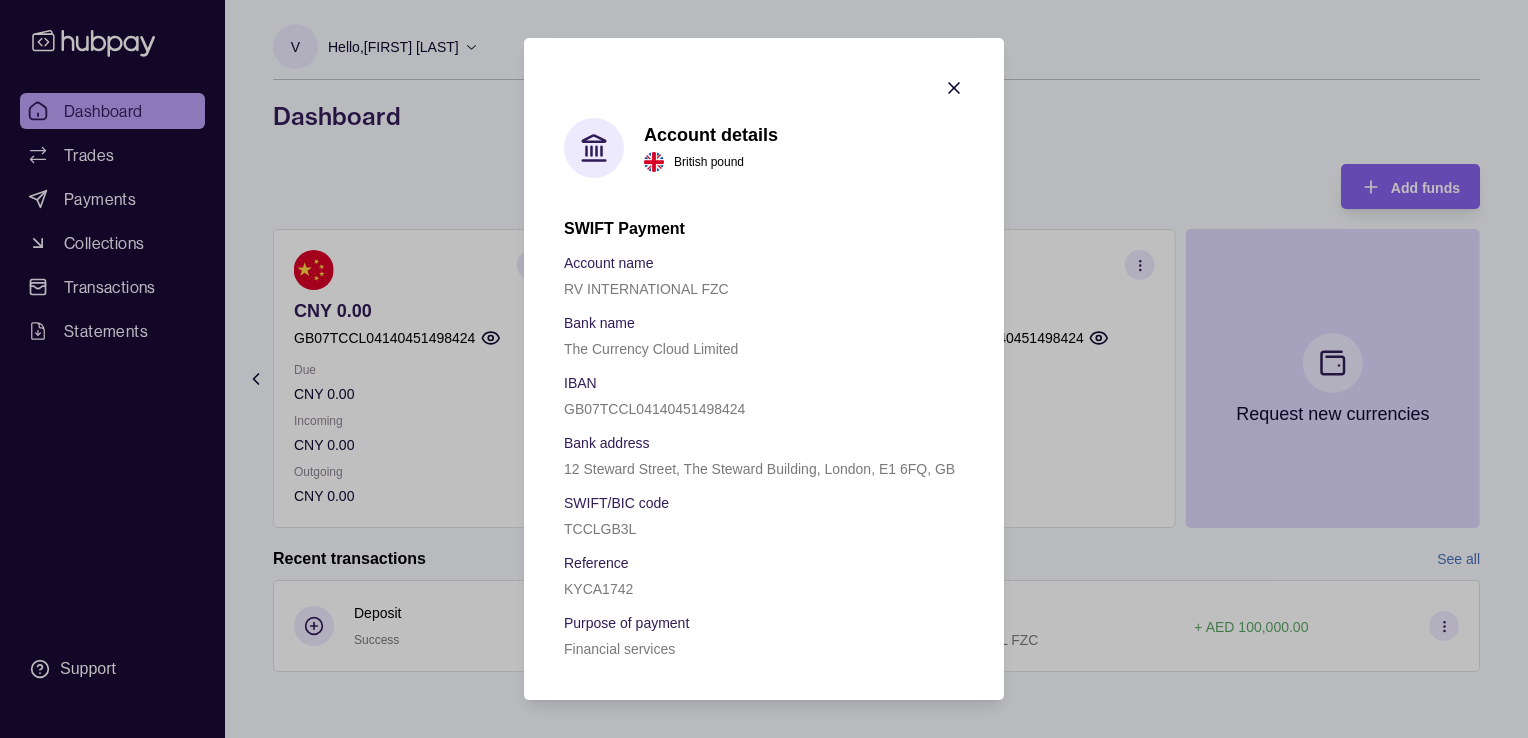click on "Account name RV INTERNATIONAL FZC Bank name The Currency Cloud Limited IBAN GB07TCCL04140451498424 Bank address 12 Steward Street, The Steward Building, London, E1 6FQ, GB SWIFT/BIC code TCCLGB3L Reference KYCA1742 Purpose of payment Financial services" at bounding box center [764, 455] 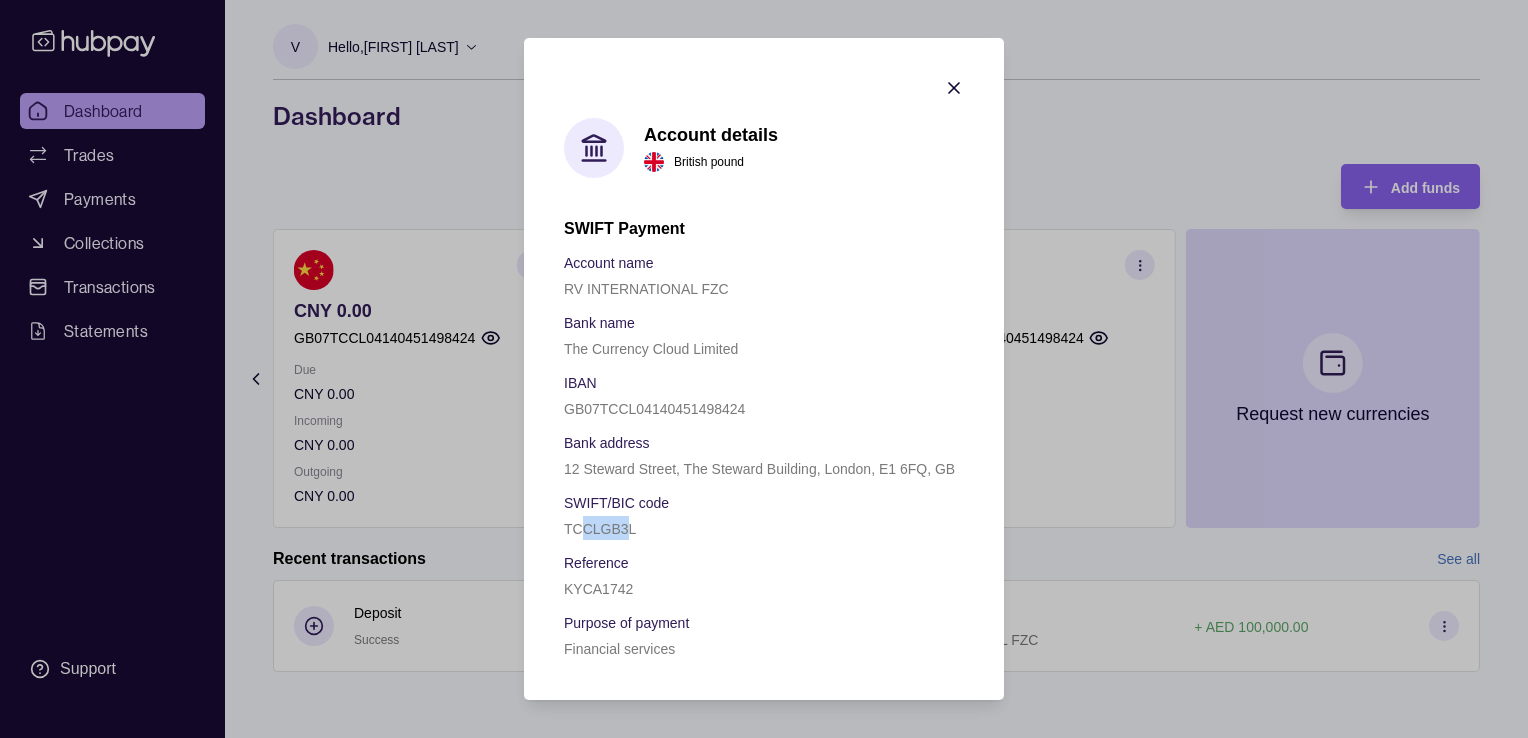drag, startPoint x: 632, startPoint y: 529, endPoint x: 584, endPoint y: 532, distance: 48.09366 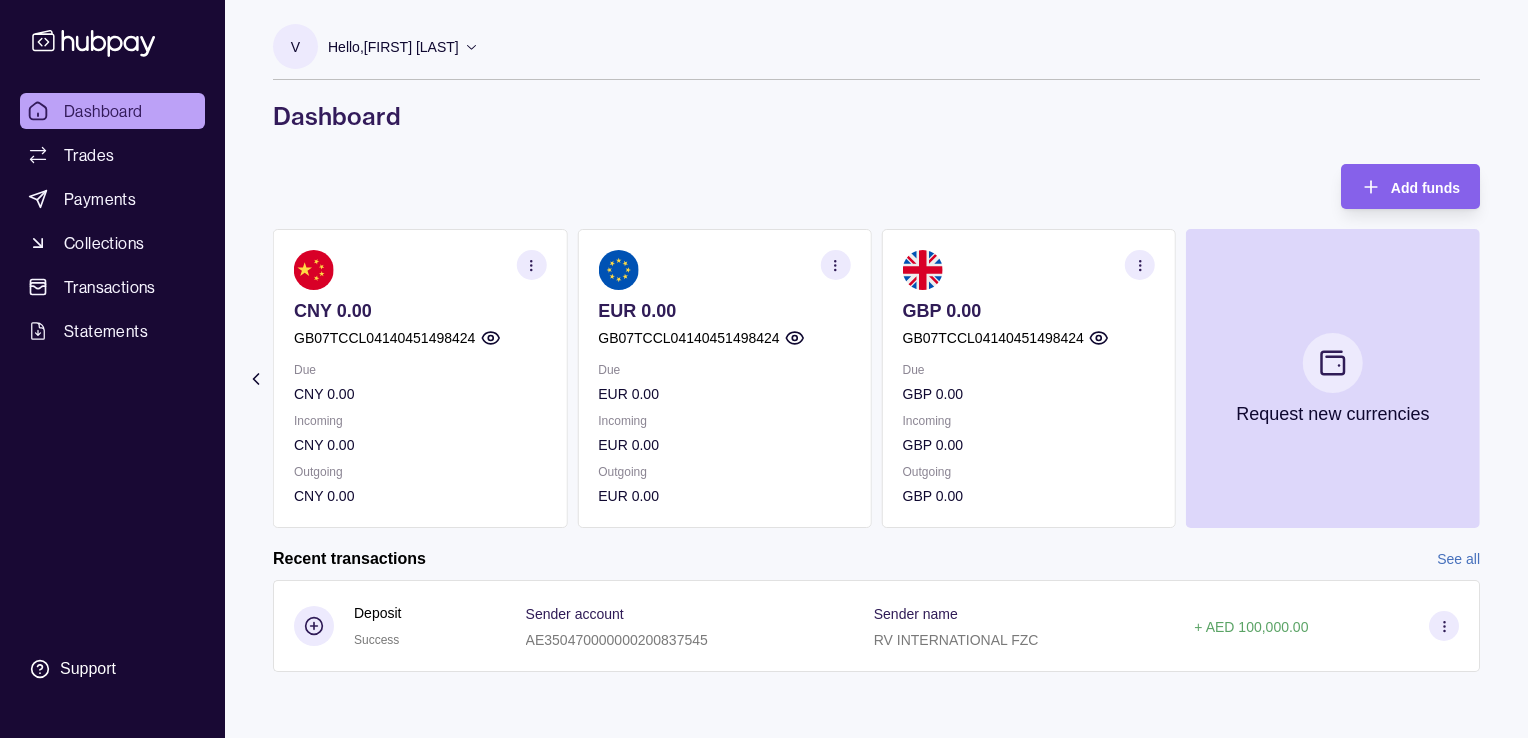 click on "CNY 0.00" at bounding box center [420, 311] 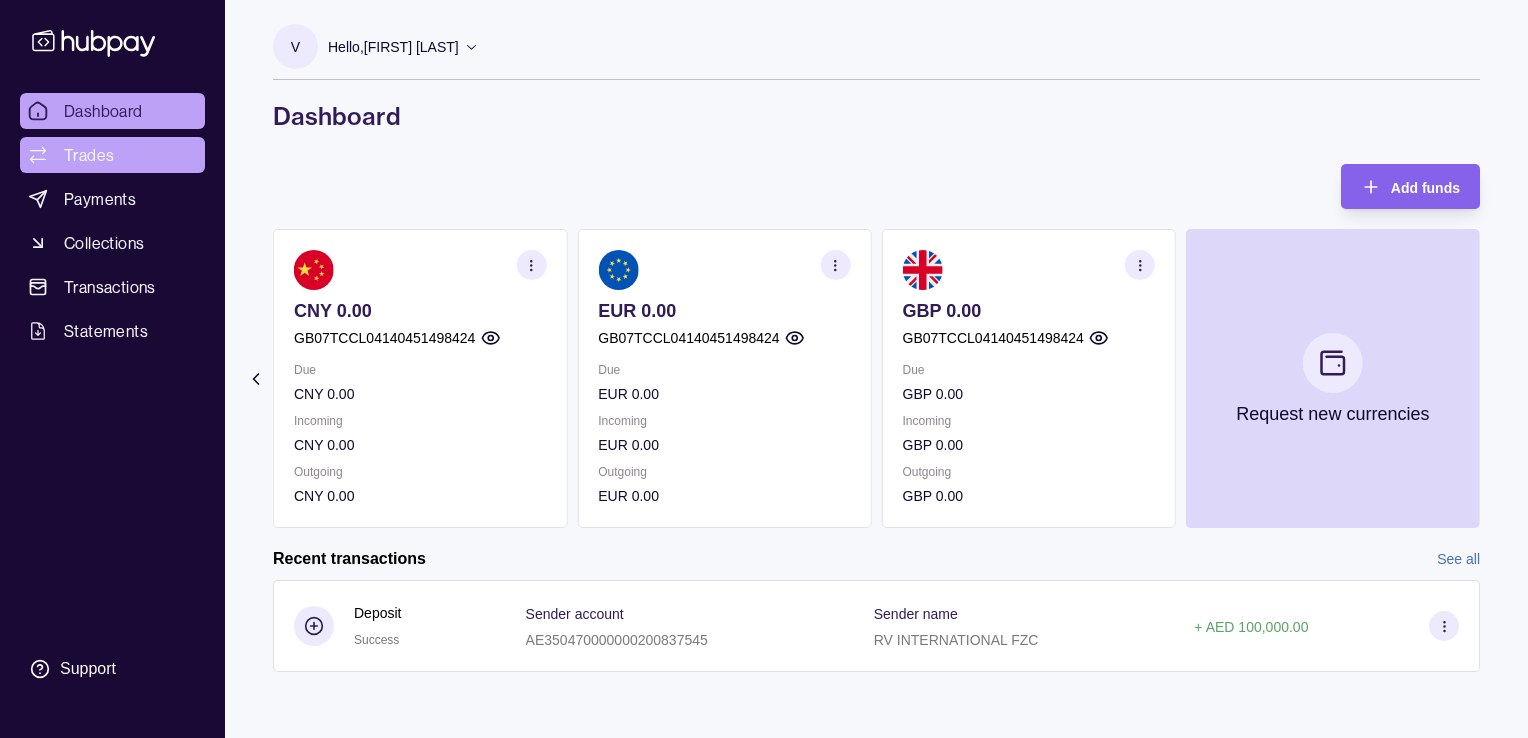 click on "Trades" at bounding box center [89, 155] 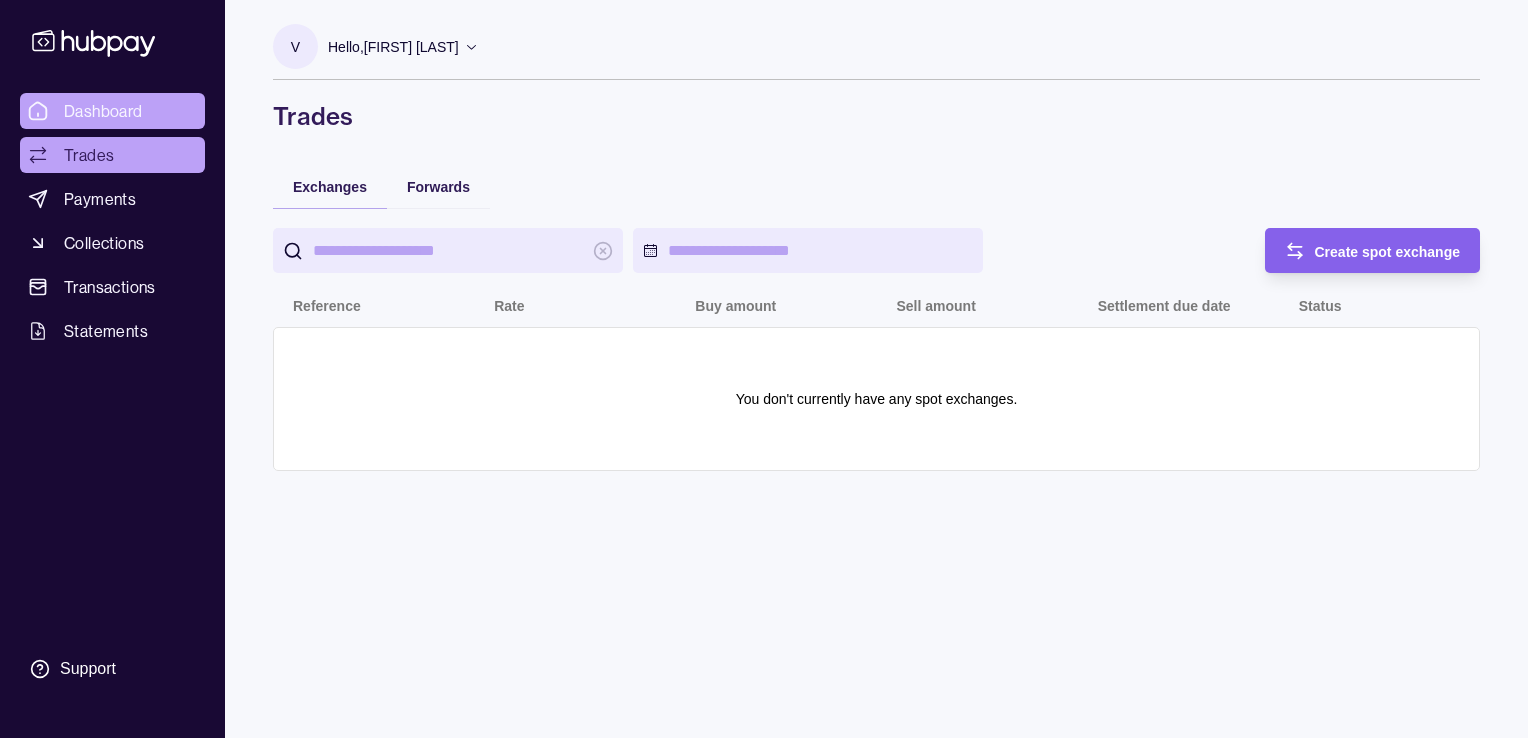 click on "Dashboard" at bounding box center [103, 111] 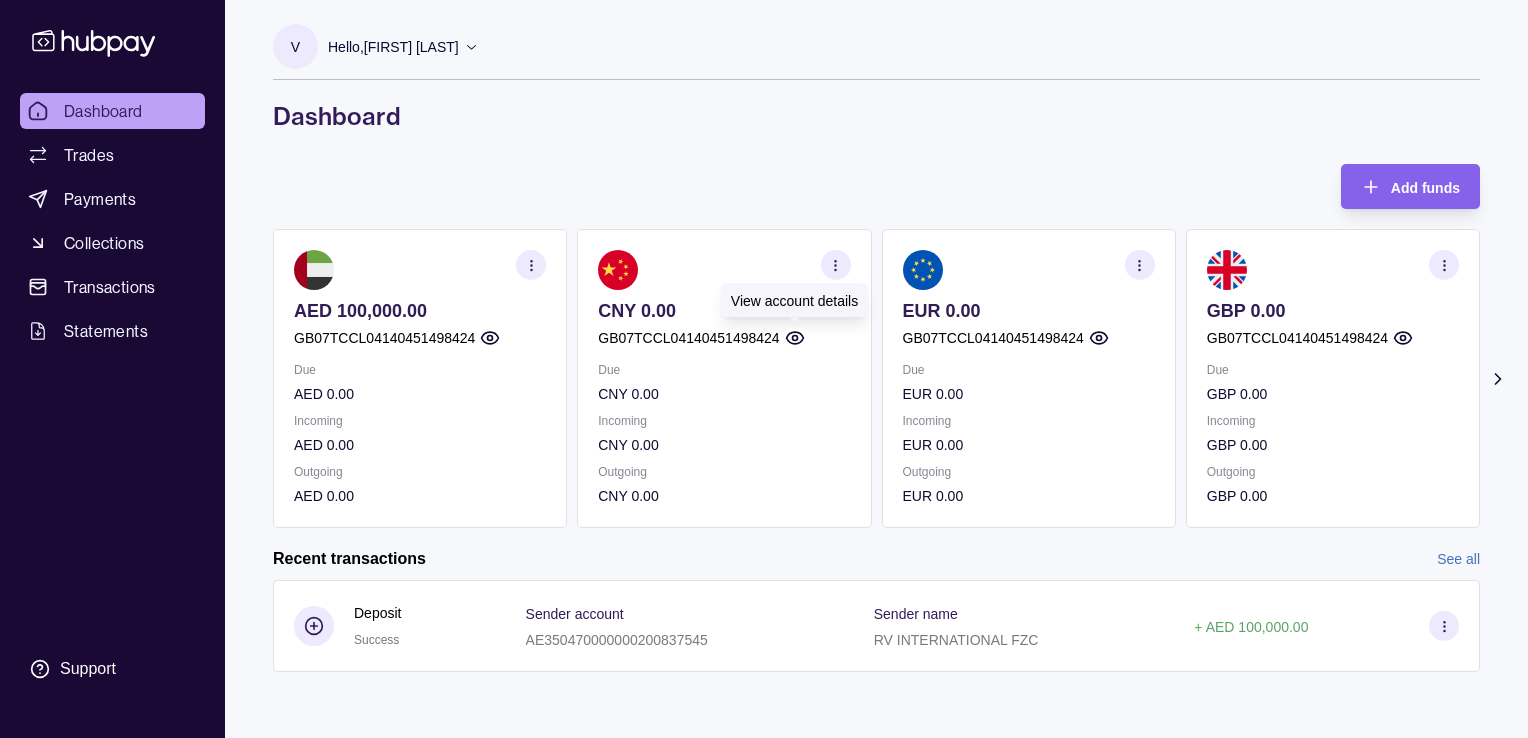 click 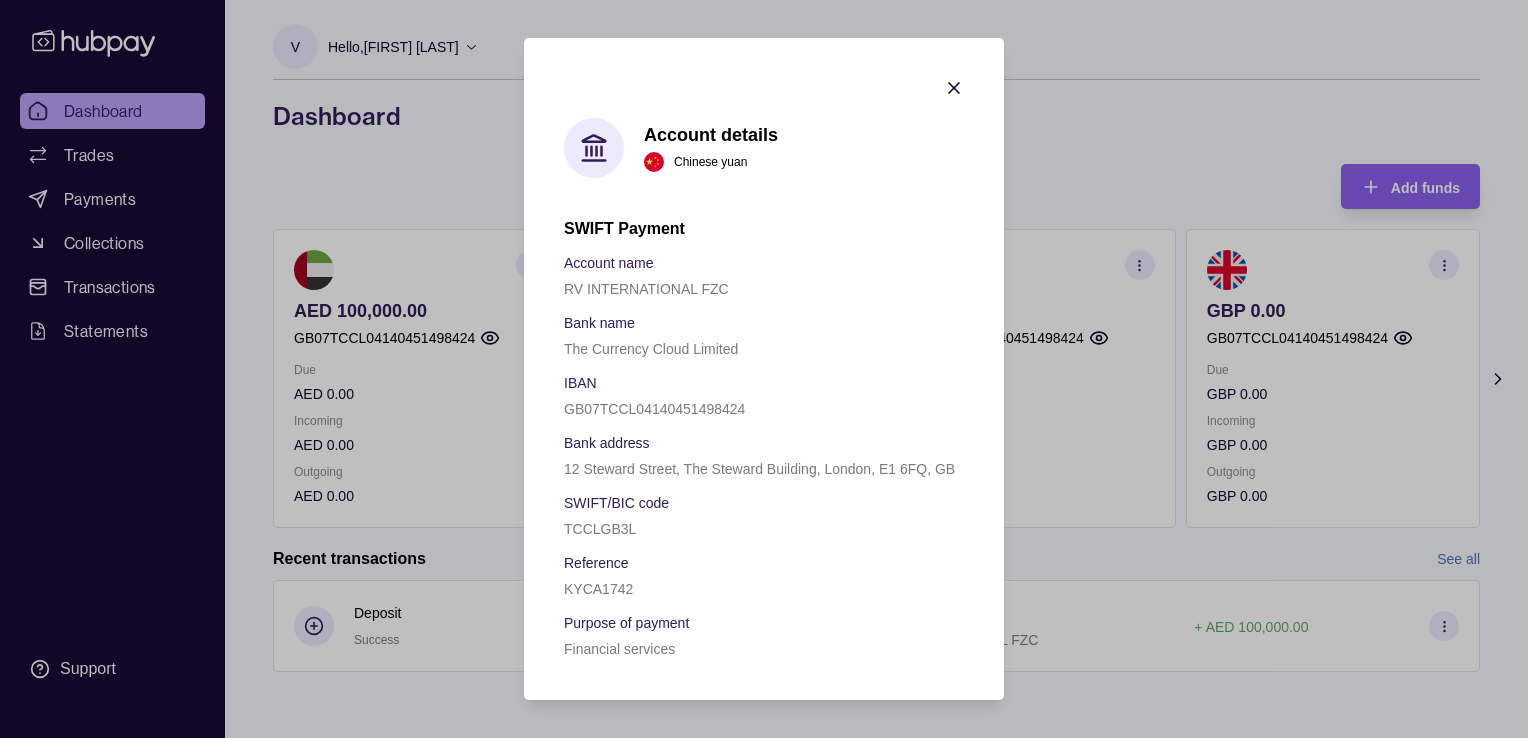 click 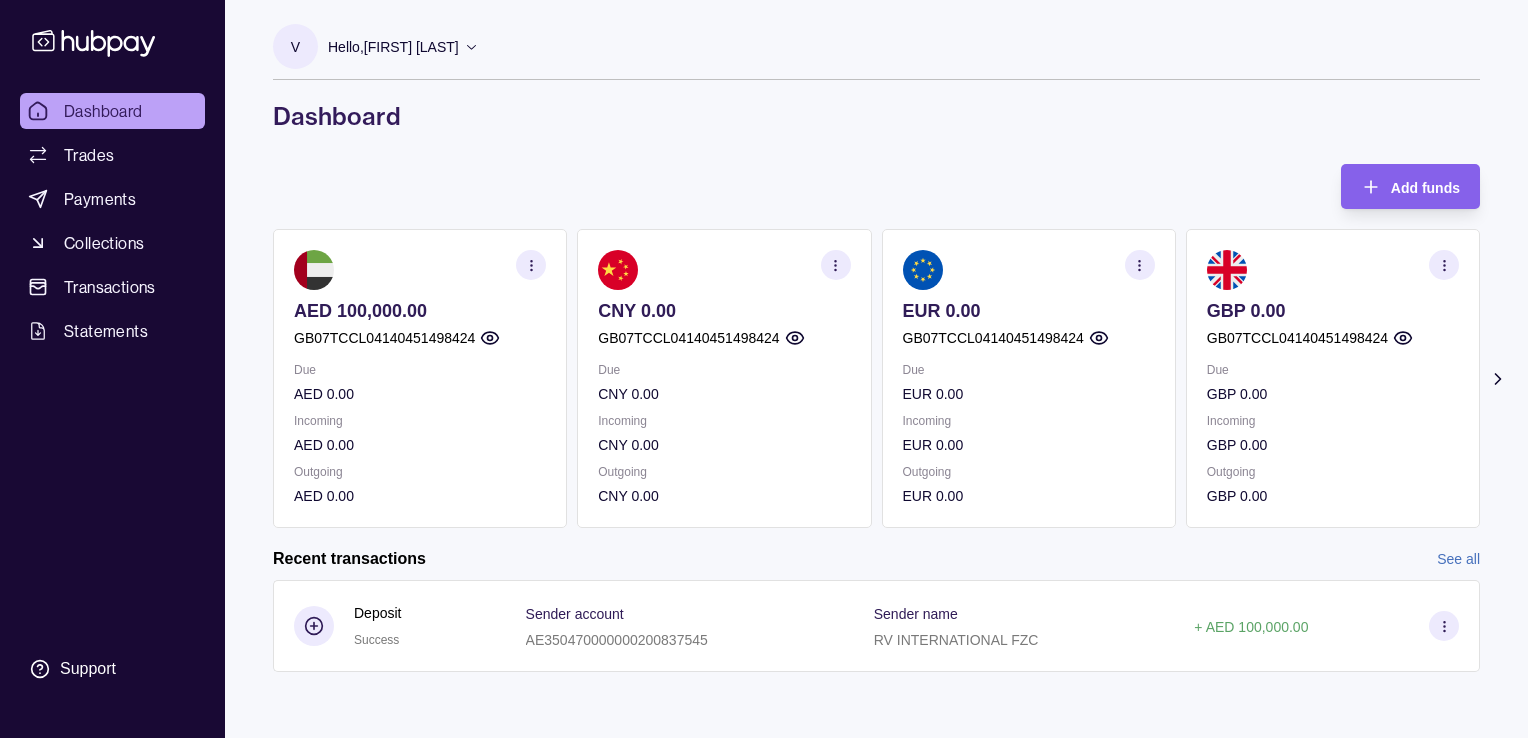 click on "See all" at bounding box center (1458, 559) 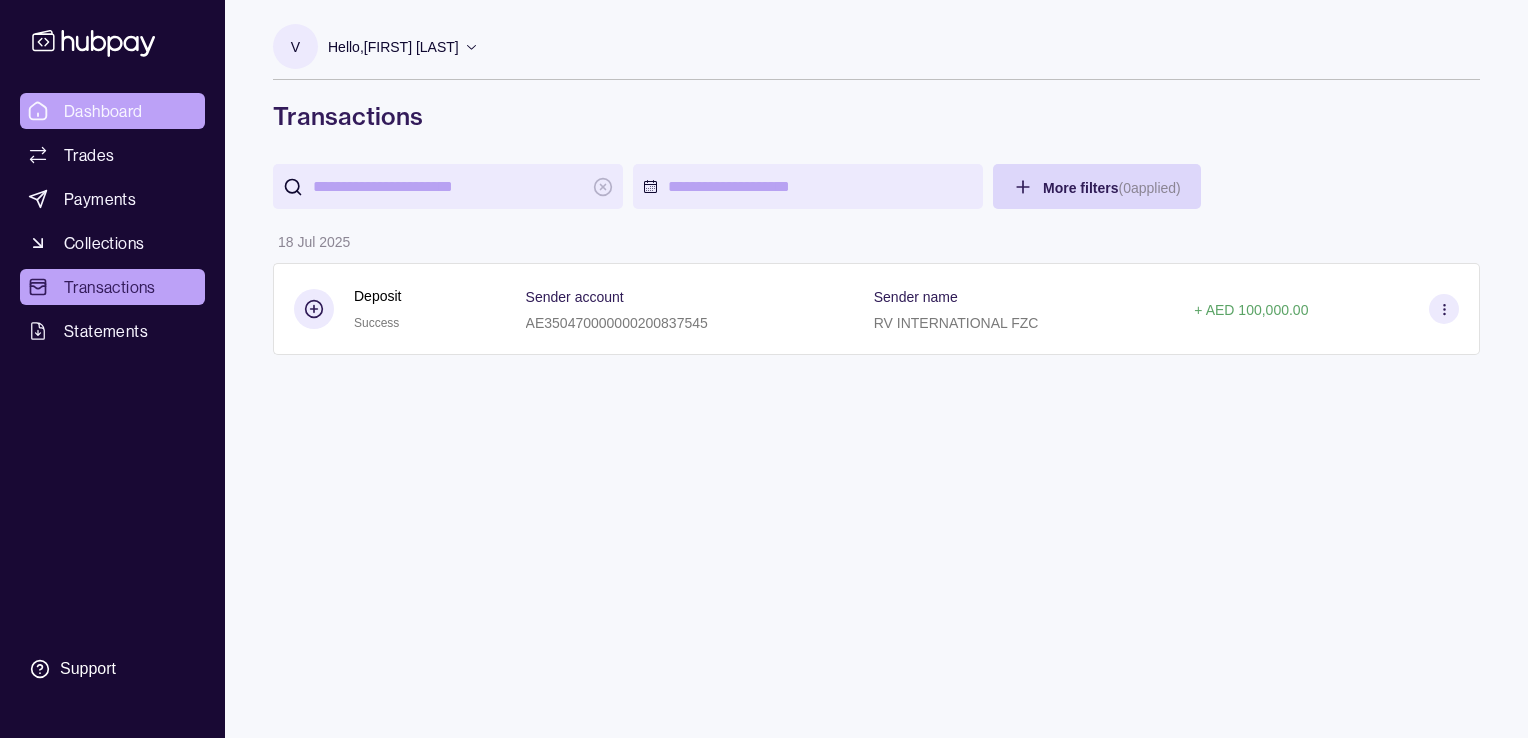 click on "Dashboard" at bounding box center [112, 111] 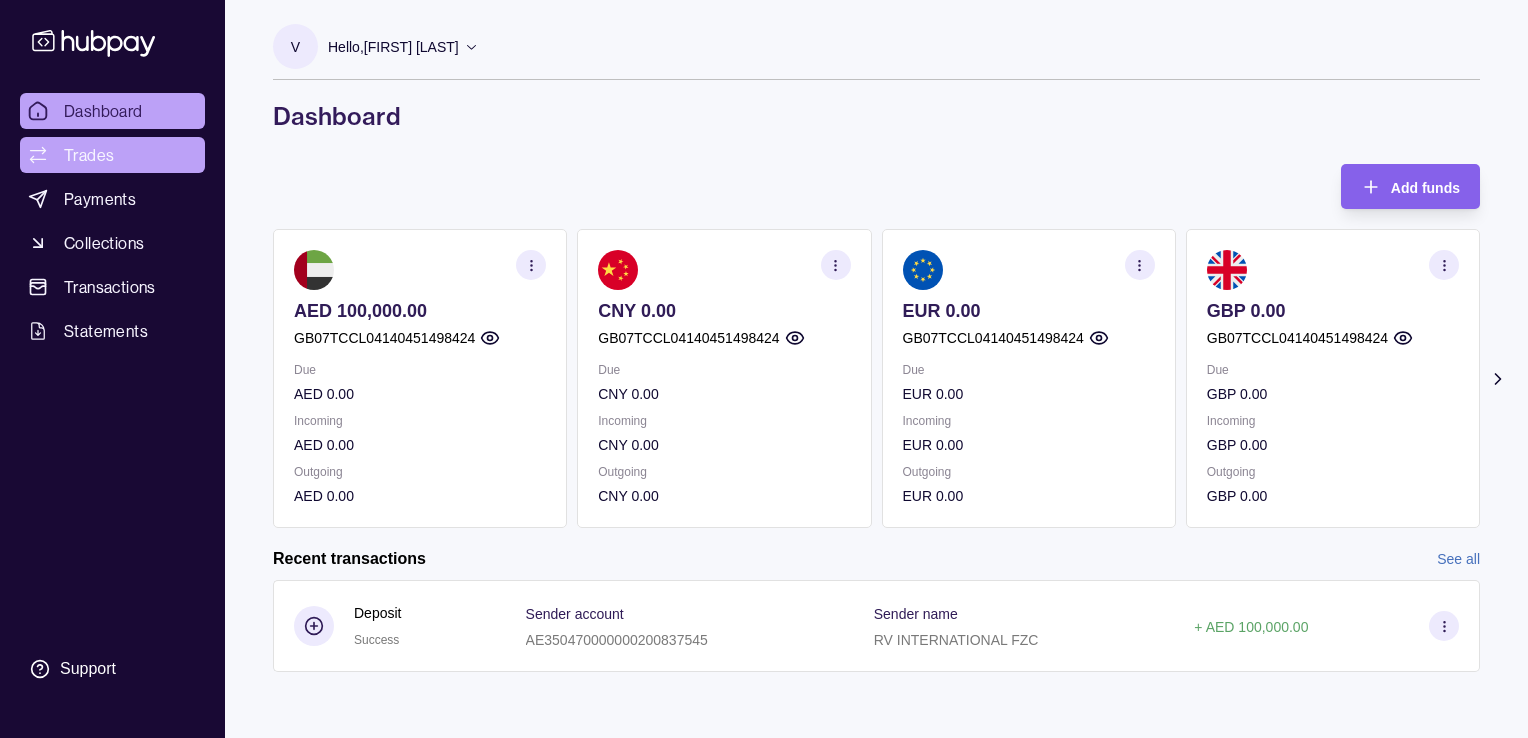click on "Trades" at bounding box center [89, 155] 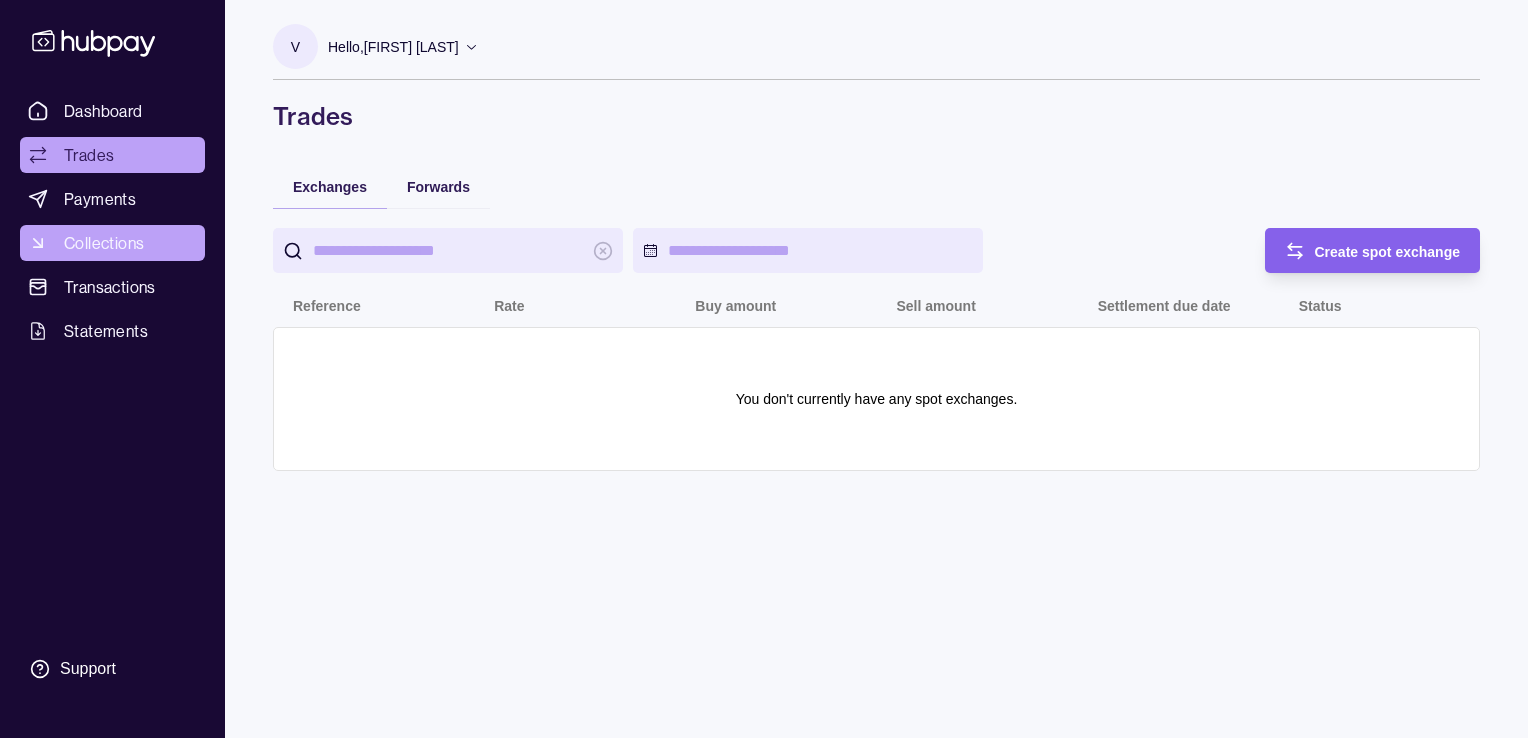 click on "Collections" at bounding box center (104, 243) 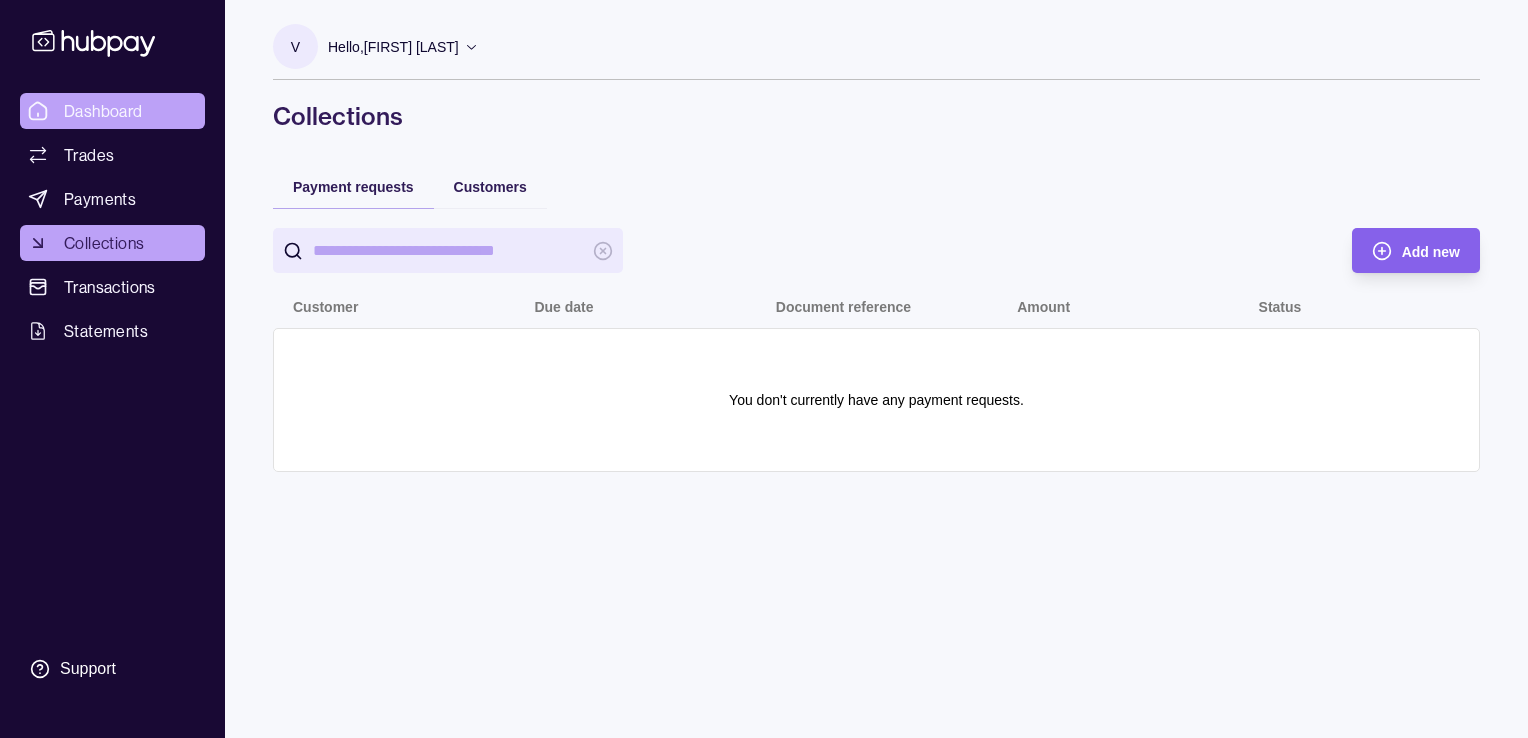 click on "Dashboard" at bounding box center (103, 111) 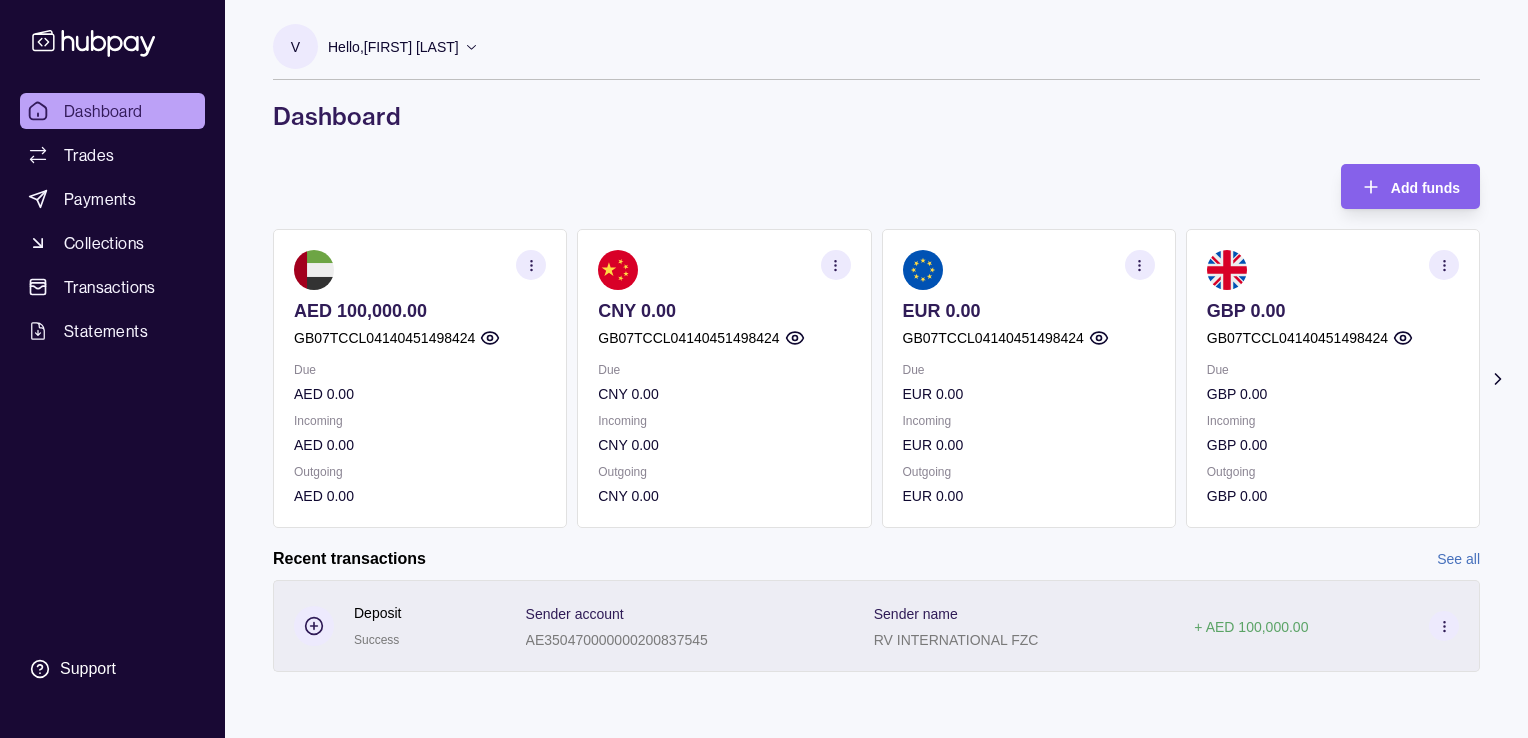 click 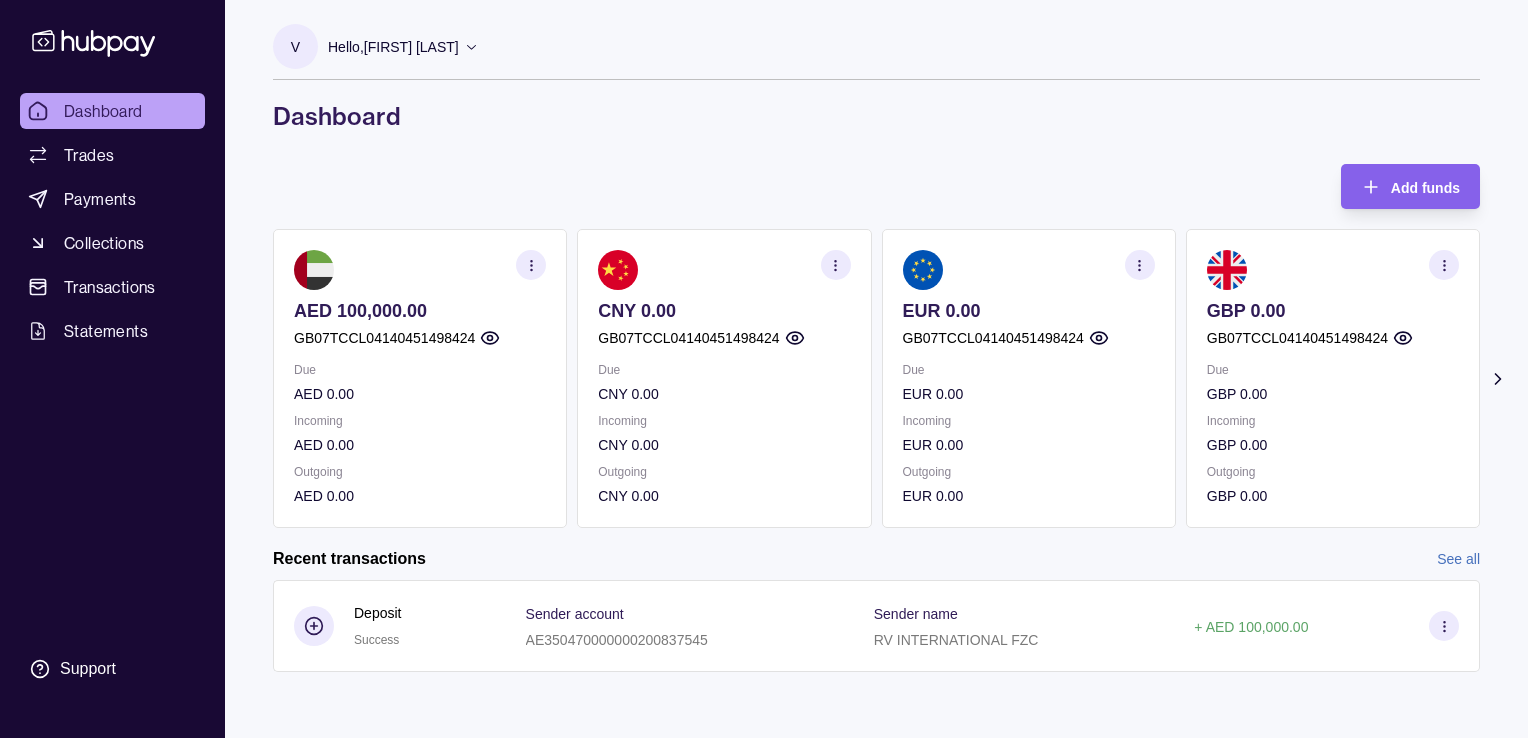 click on "Dashboard Trades Payments Collections Transactions Statements Support V Hello, [FIRST] [LAST] RV INTERNATIONAL FZC Account Terms and conditions Privacy policy Sign out Dashboard Add funds AED 100,000.00 GB07TCCL04140451498424 Due AED 0.00 Incoming AED 0.00 Outgoing AED 0.00 CNY 0.00 GB07TCCL04140451498424 Due CNY 0.00 Incoming CNY 0.00 Outgoing CNY 0.00 EUR 0.00 GB07TCCL04140451498424 Due EUR 0.00 Incoming EUR 0.00 Outgoing EUR 0.00 GBP 0.00 GB07TCCL04140451498424 Due GBP 0.00 Incoming GBP 0.00 Outgoing GBP 0.00 Request new currencies Recent transactions See all Details Amount Deposit Success Sender account AE350470000000200837545 Sender name RV INTERNATIONAL FZC + AED 100,000.00 Dashboard | Hubpay" at bounding box center (764, 369) 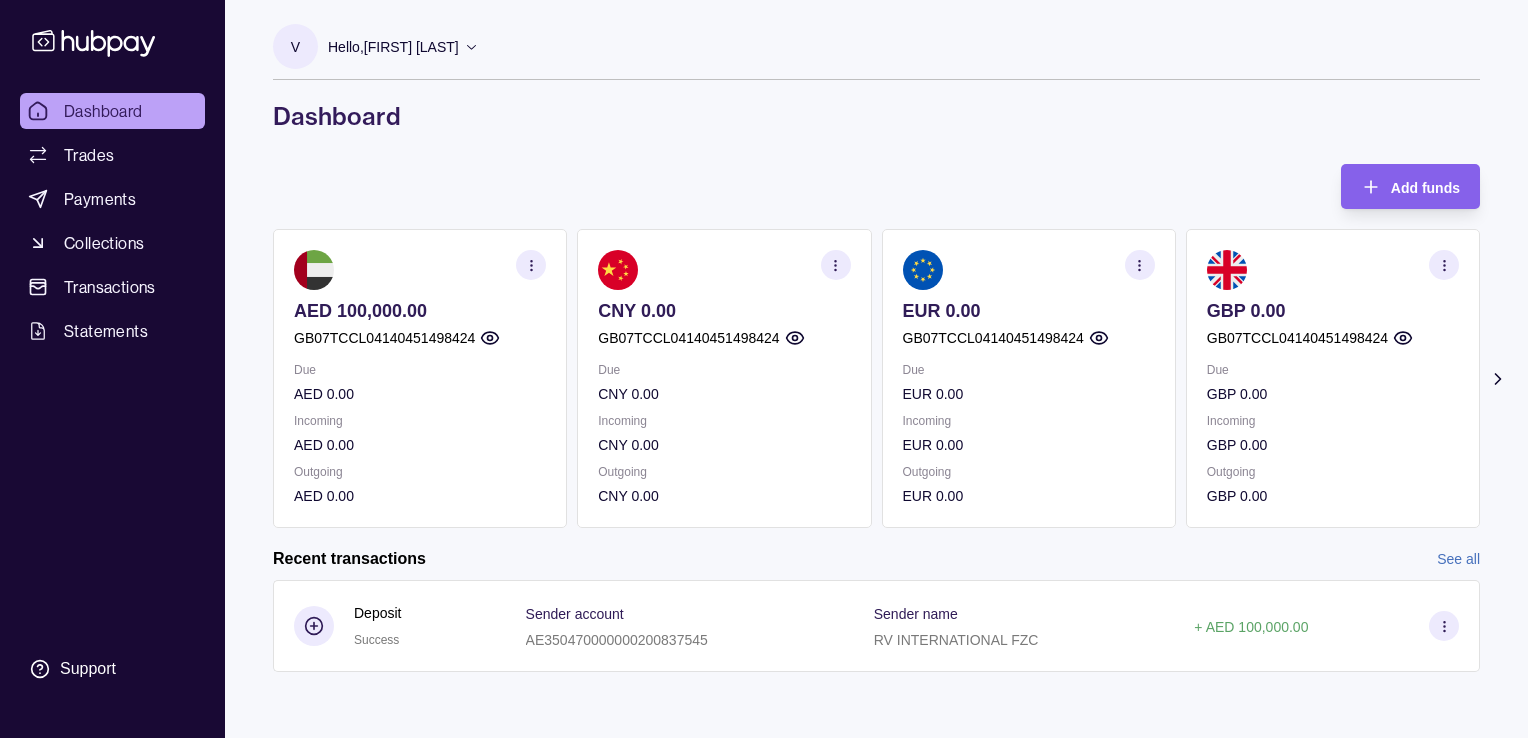 click on "Outgoing" at bounding box center [724, 472] 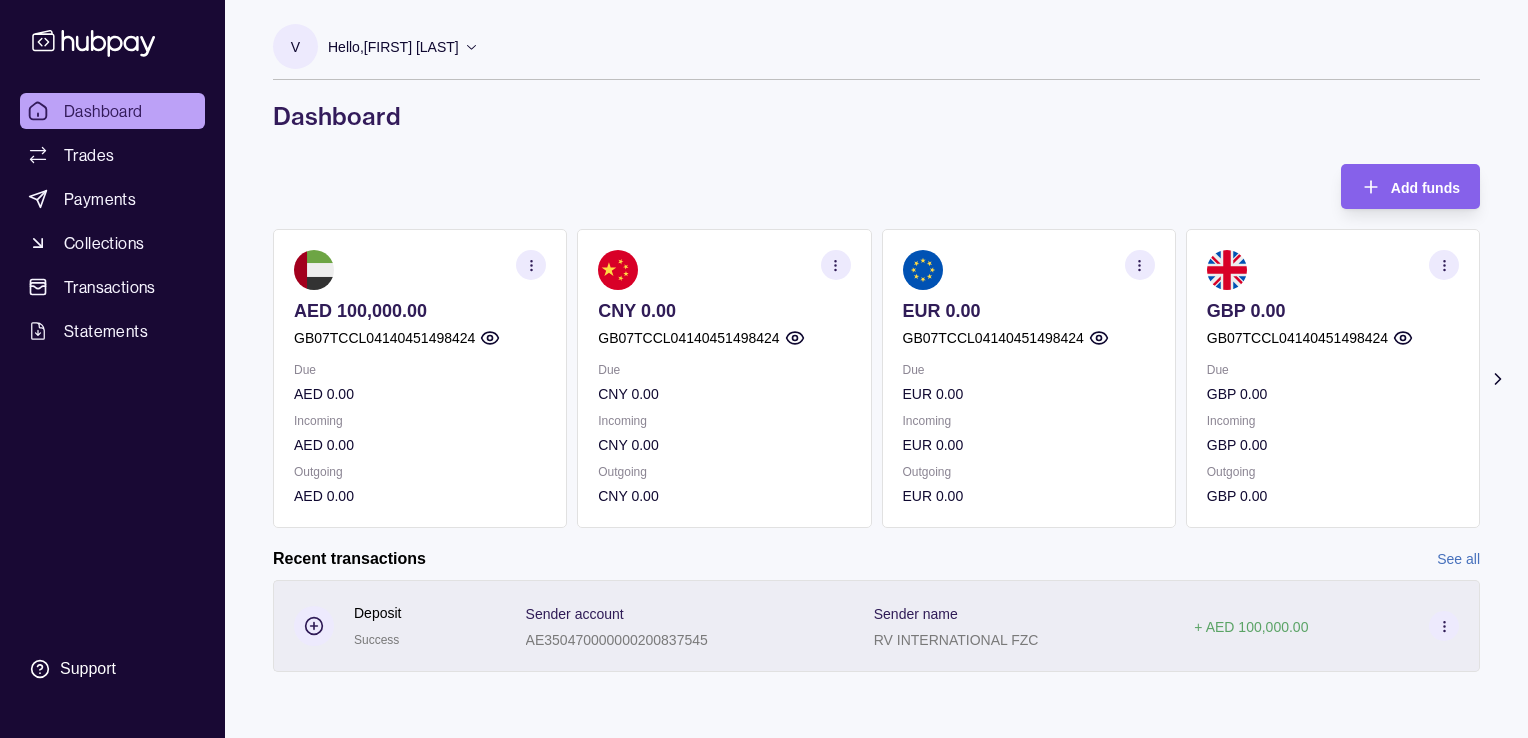 click 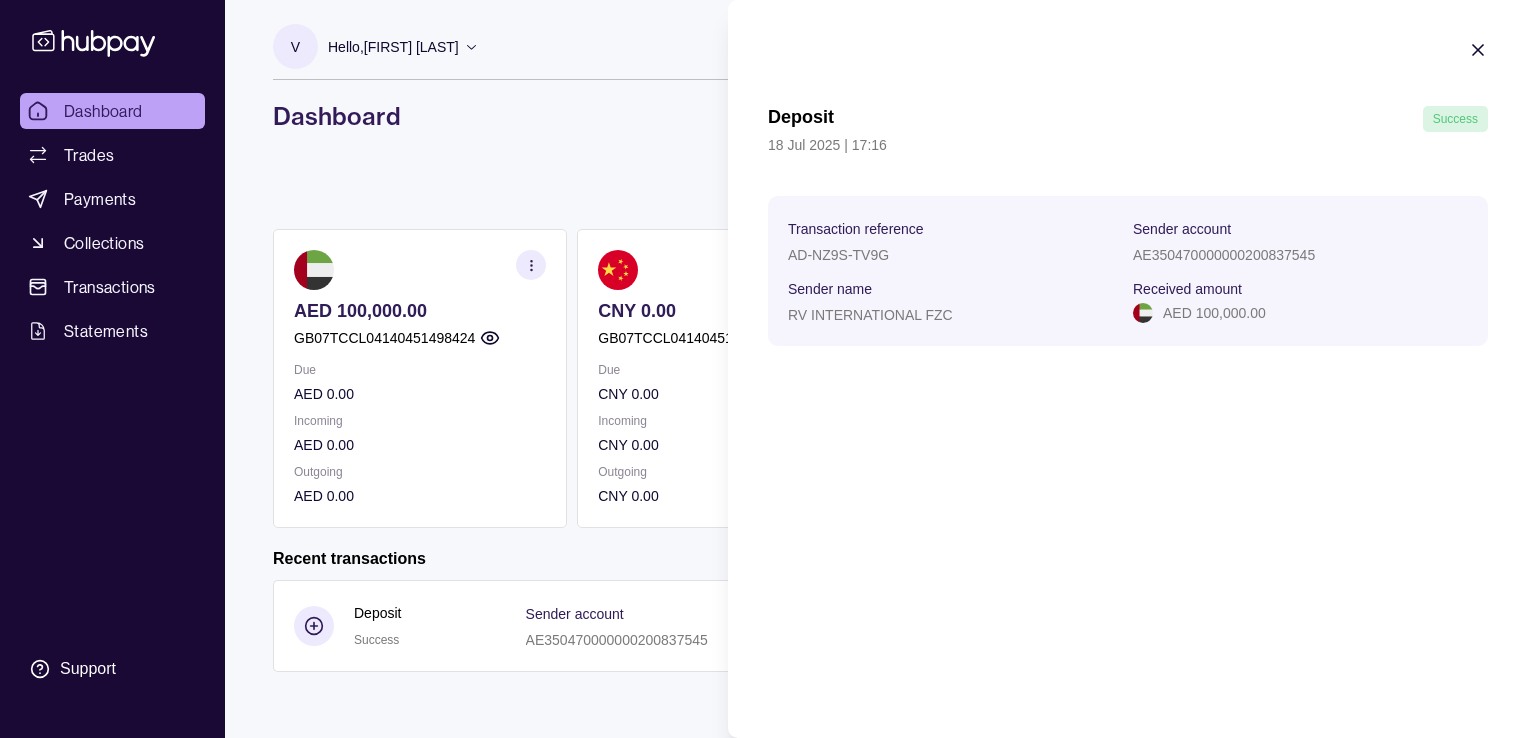 click on "Dashboard Trades Payments Collections Transactions Statements Support V Hello, [FIRST] [LAST] RV INTERNATIONAL FZC Account Terms and conditions Privacy policy Sign out Dashboard Add funds AED 100,000.00 GB07TCCL04140451498424 Due AED 0.00 Incoming AED 0.00 Outgoing AED 0.00 CNY 0.00 GB07TCCL04140451498424 Due CNY 0.00 Incoming CNY 0.00 Outgoing CNY 0.00 EUR 0.00 GB07TCCL04140451498424 Due EUR 0.00 Incoming EUR 0.00 Outgoing EUR 0.00 GBP 0.00 GB07TCCL04140451498424 Due GBP 0.00 Incoming GBP 0.00 Outgoing GBP 0.00 Request new currencies Recent transactions See all Details Amount Deposit Success Sender account AE350470000000200837545 Sender name RV INTERNATIONAL FZC + AED 100,000.00 Dashboard | Hubpay Deposit Success 18 Jul 2025 | 17:16 Transaction reference AD-NZ9S-TV9G Sender account AE350470000000200837545 Sender name RV INTERNATIONAL FZC Received amount AED 100,000.00" at bounding box center (764, 369) 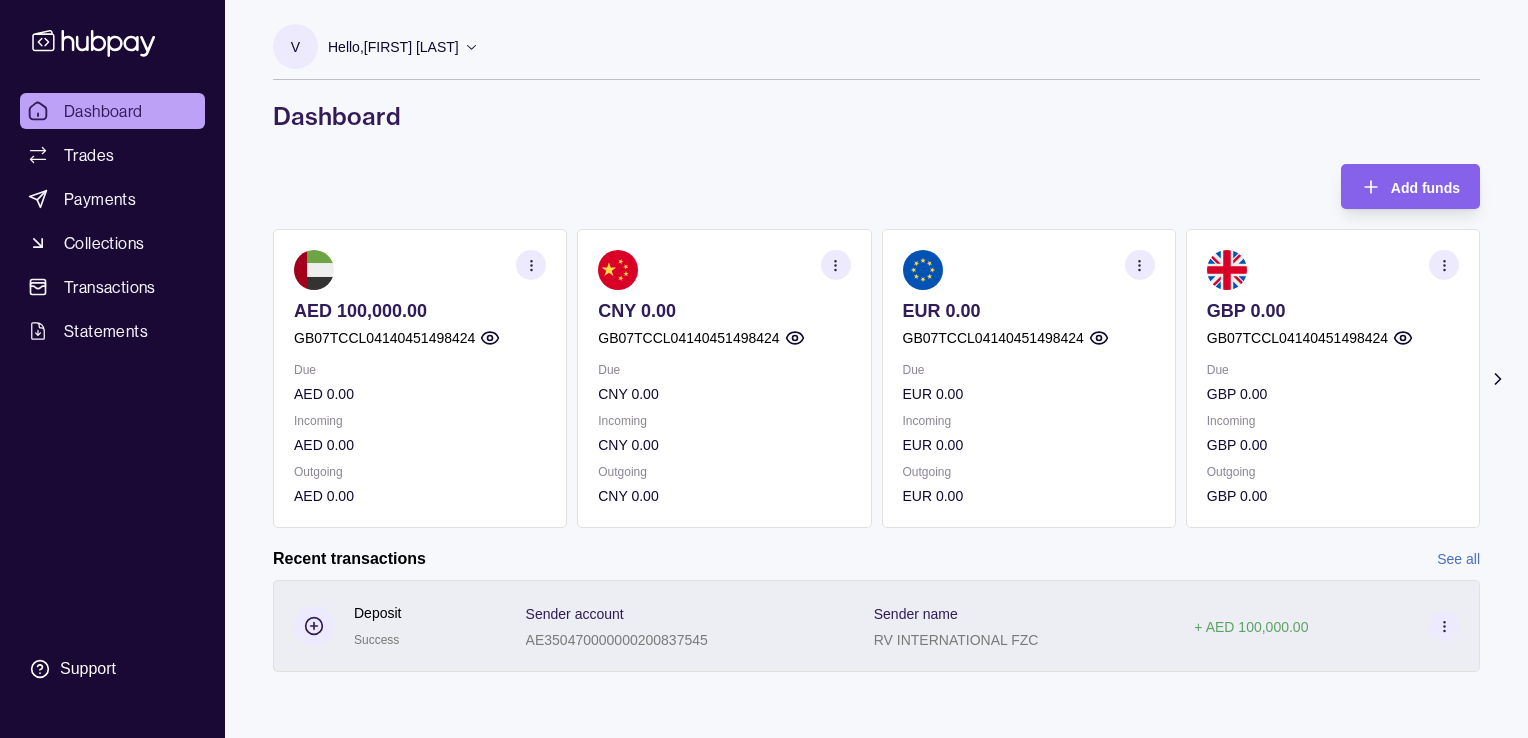 click 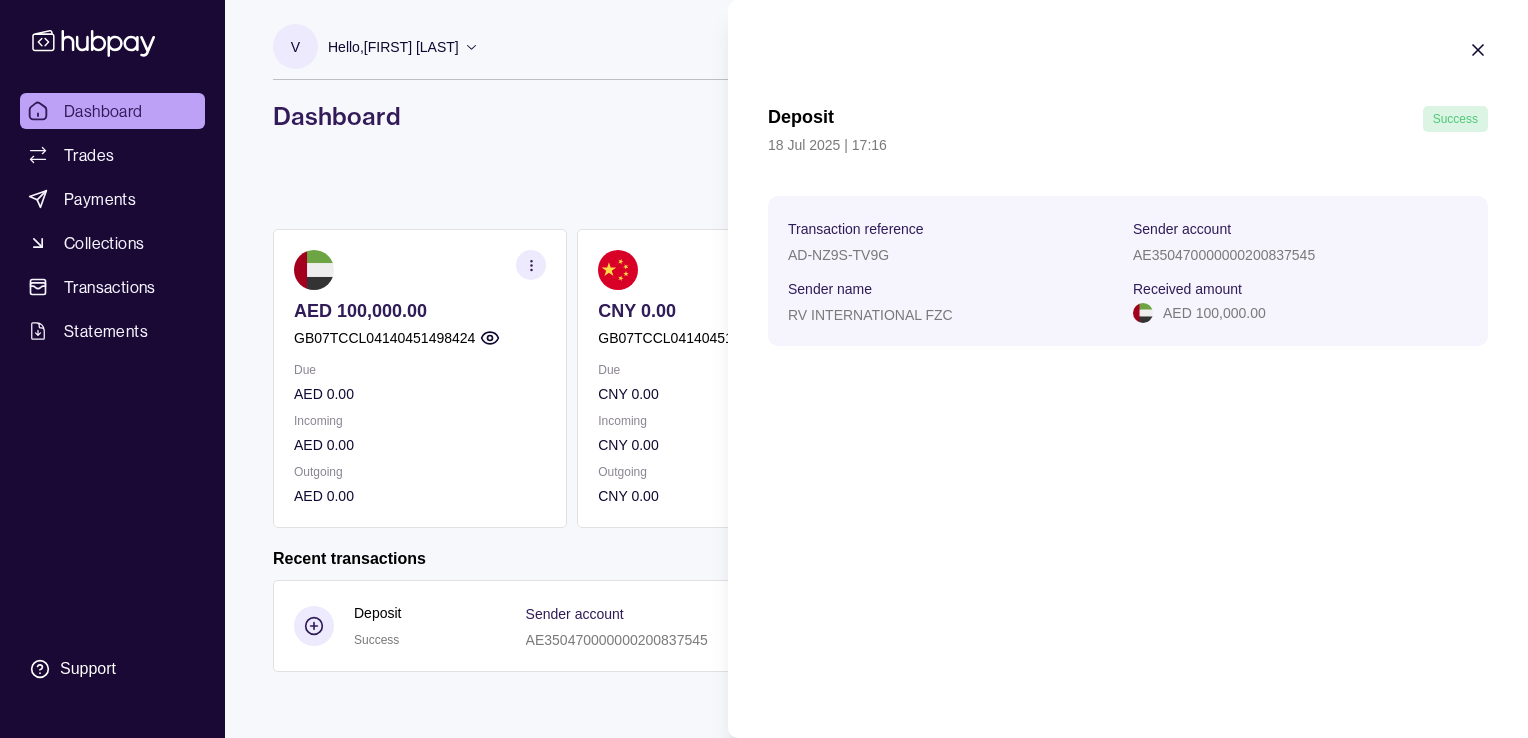 click on "Deposit Success 18 Jul 2025 | 17:16 Transaction reference AD-NZ9S-TV9G Sender account AE350470000000200837545 Sender name RV INTERNATIONAL FZC Received amount AED 100,000.00" at bounding box center (1128, 193) 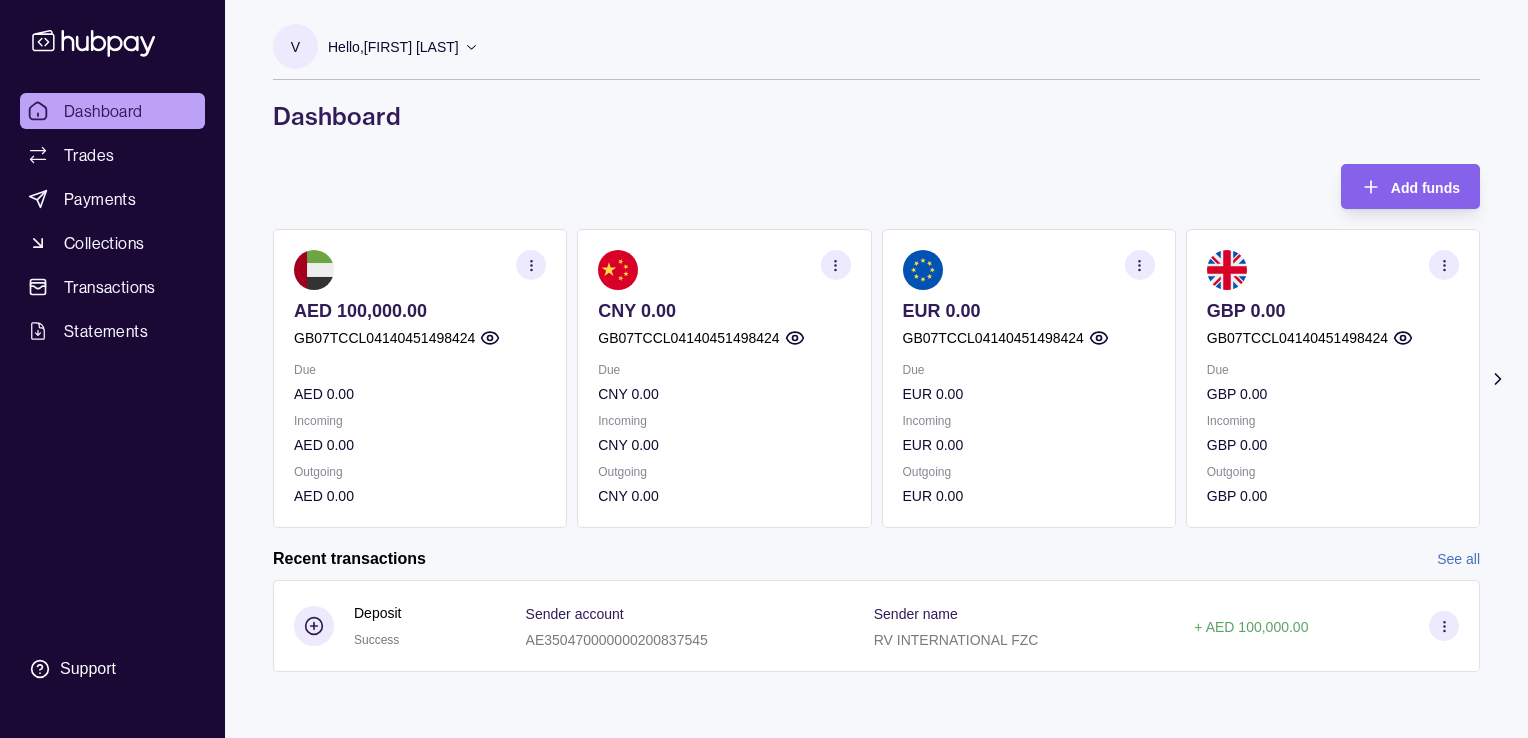 click on "AED 100,000.00" at bounding box center [420, 311] 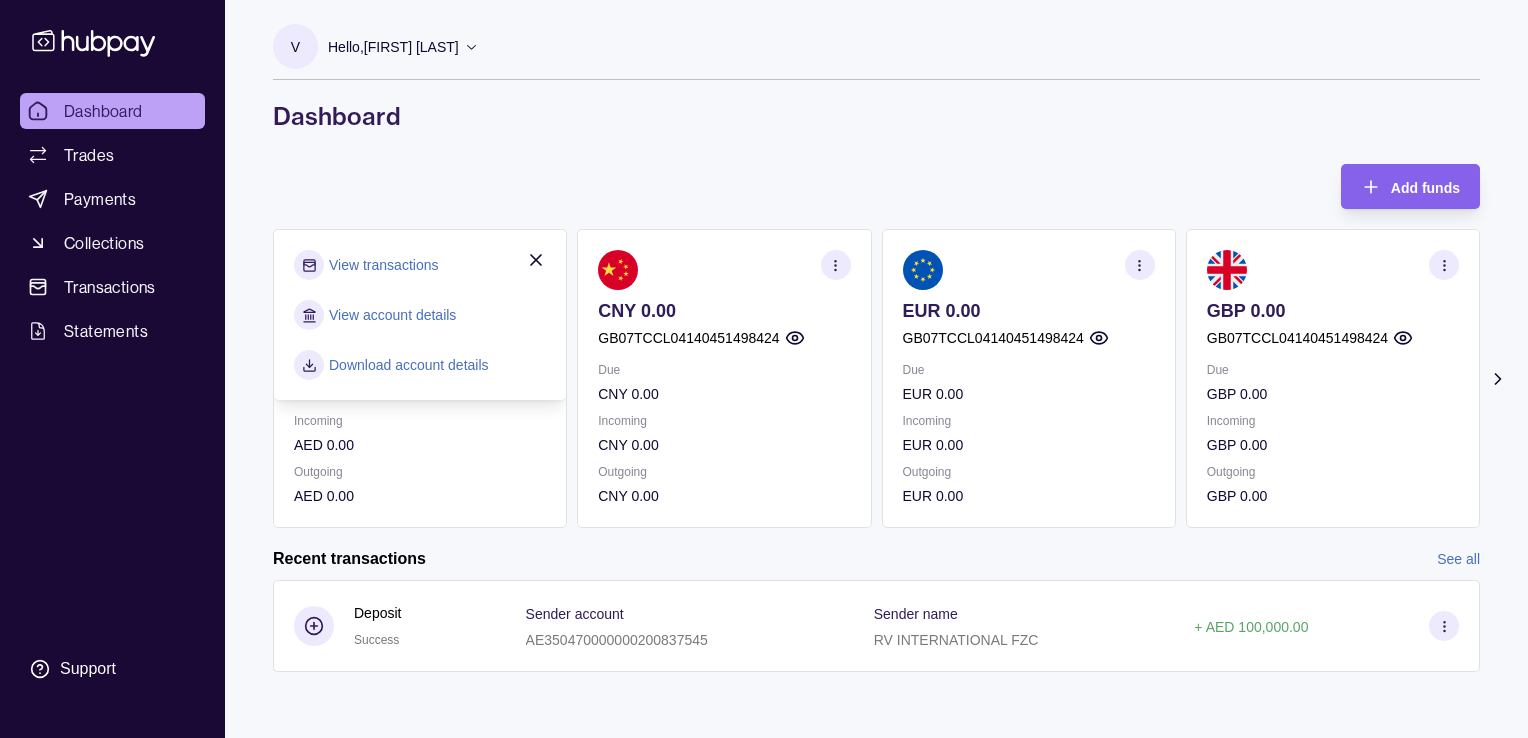 click on "Download account details" at bounding box center (409, 365) 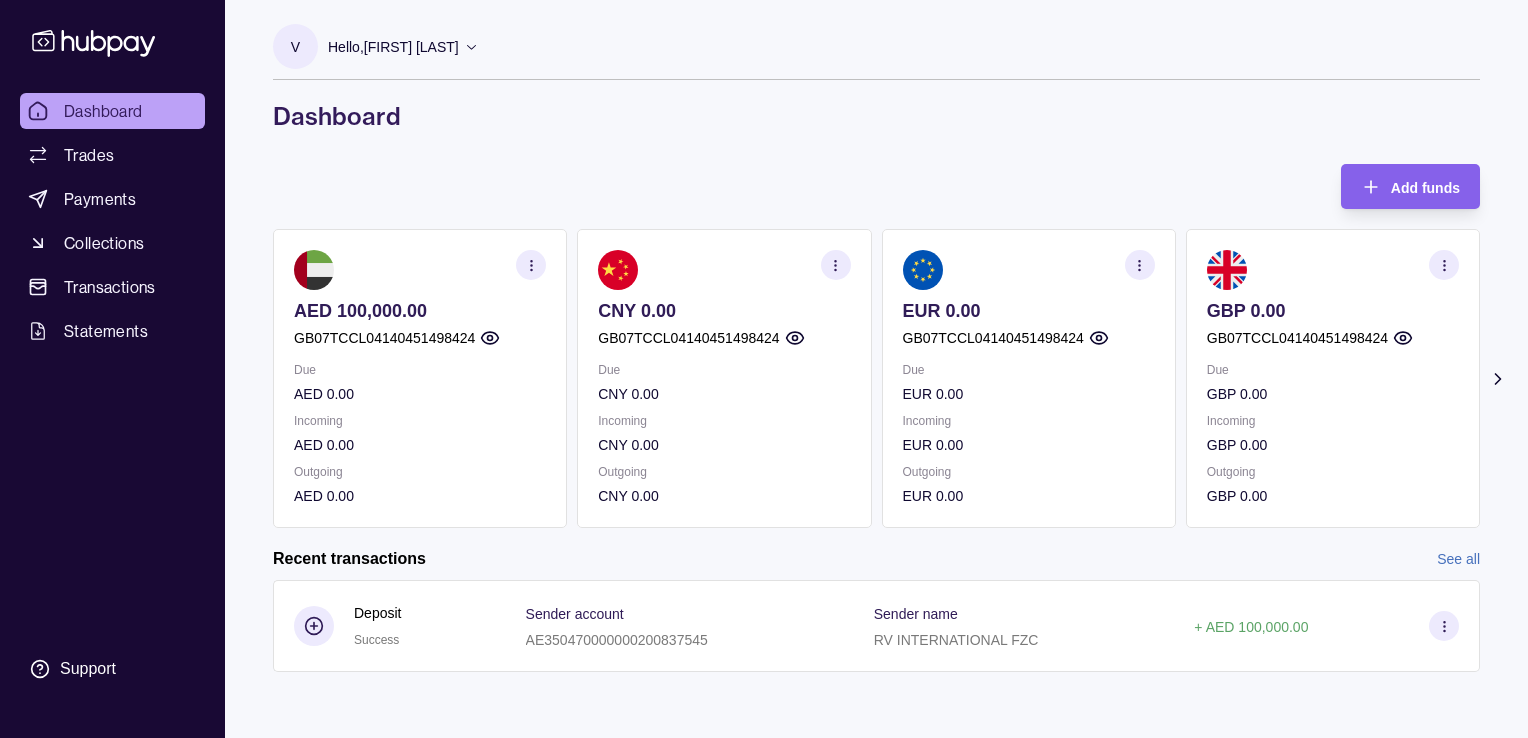 click 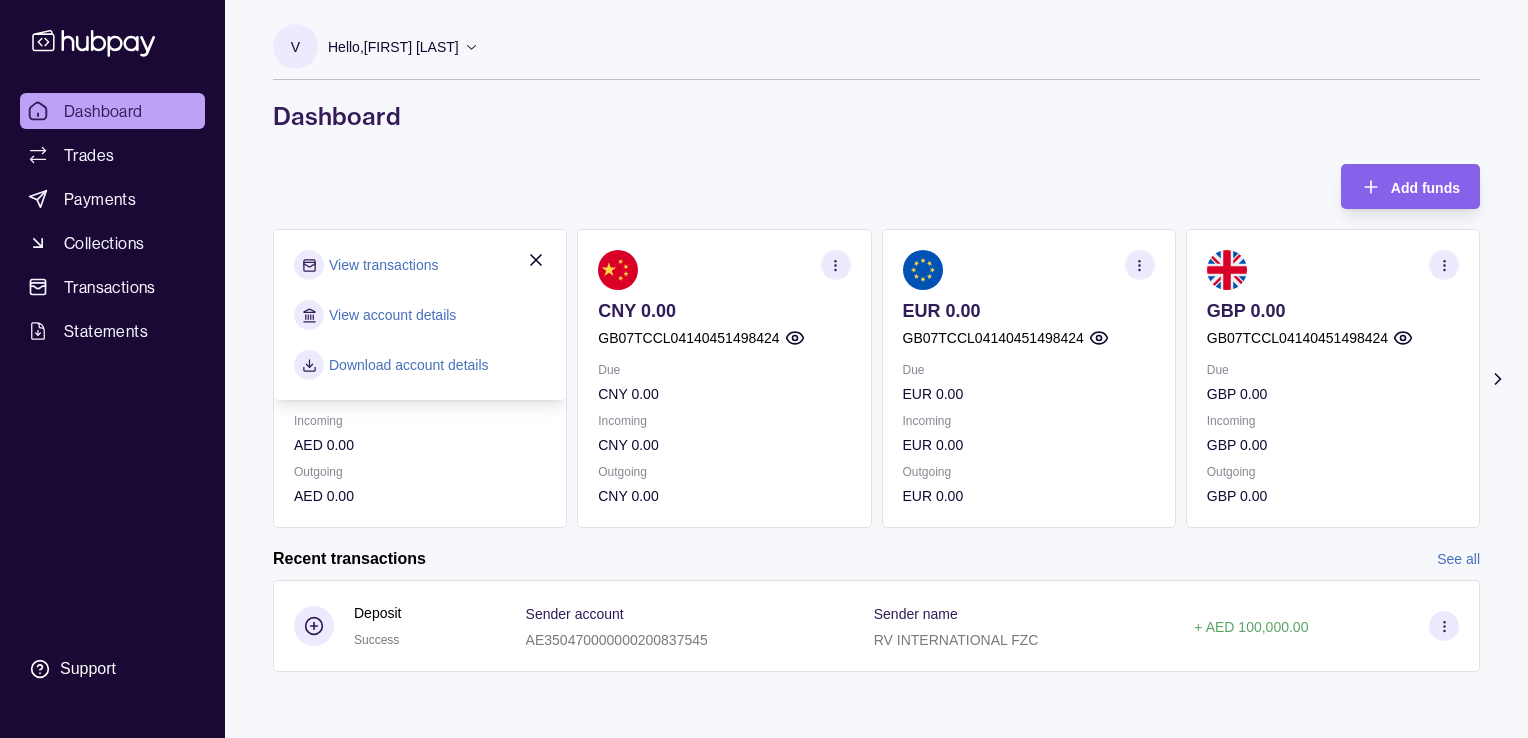 click on "View transactions" at bounding box center (383, 265) 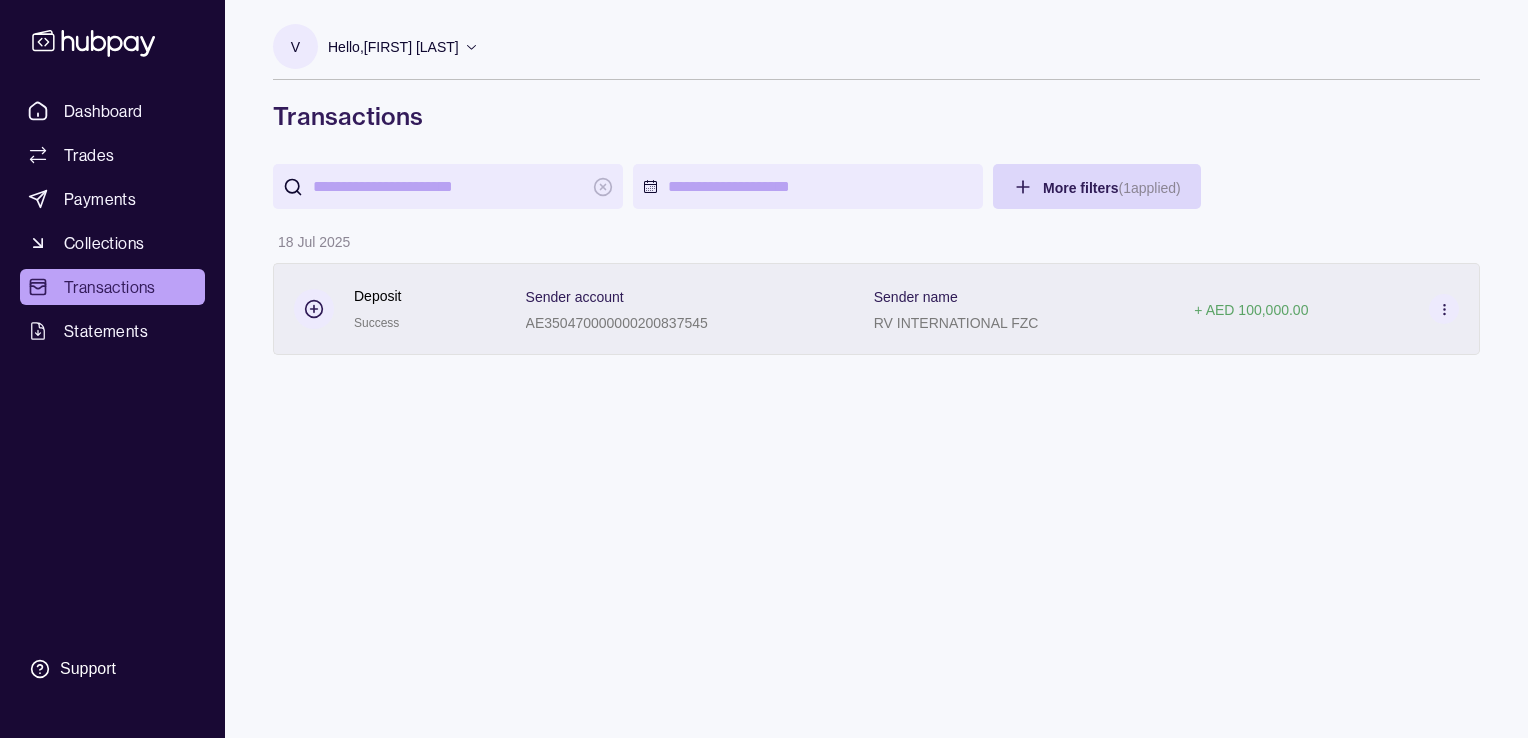 click at bounding box center (1444, 309) 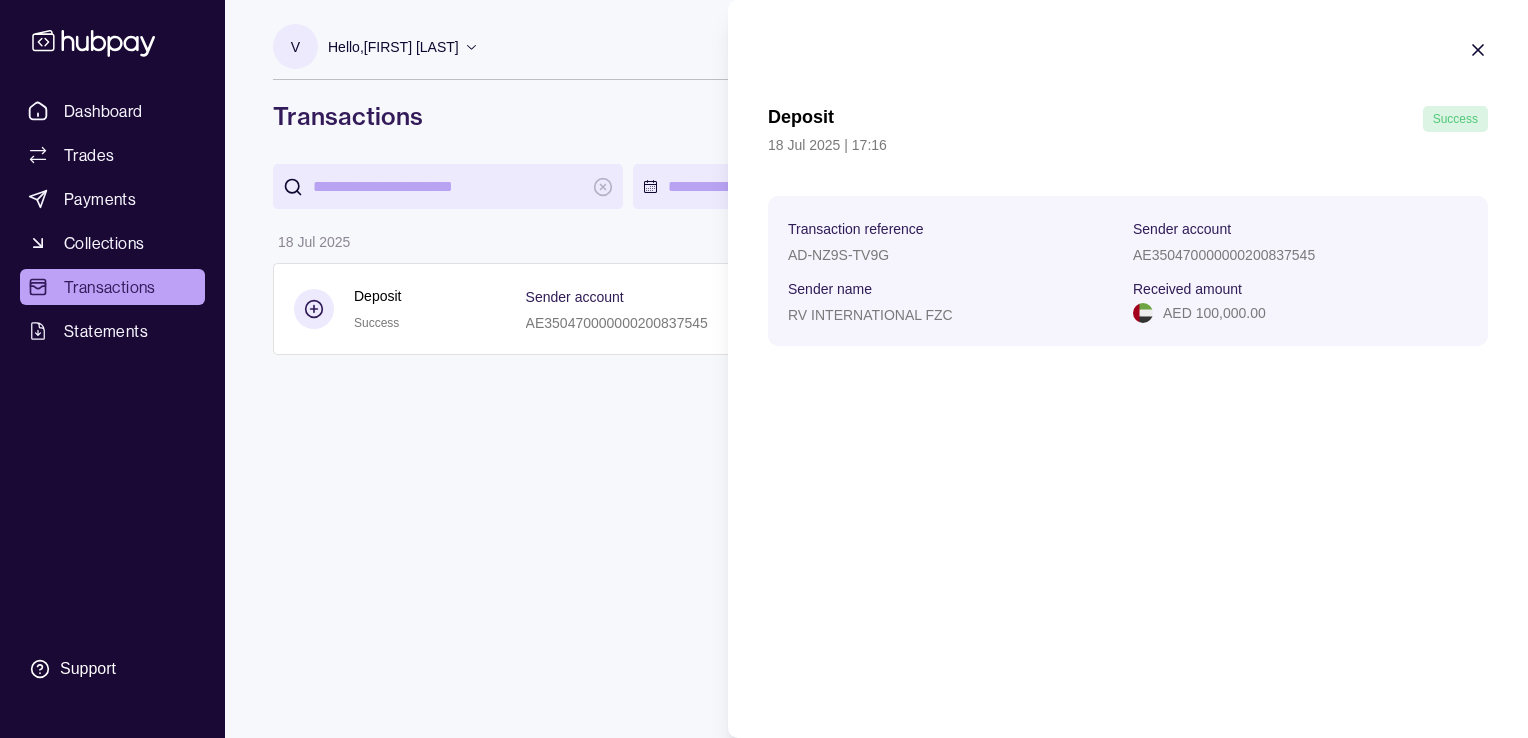 click 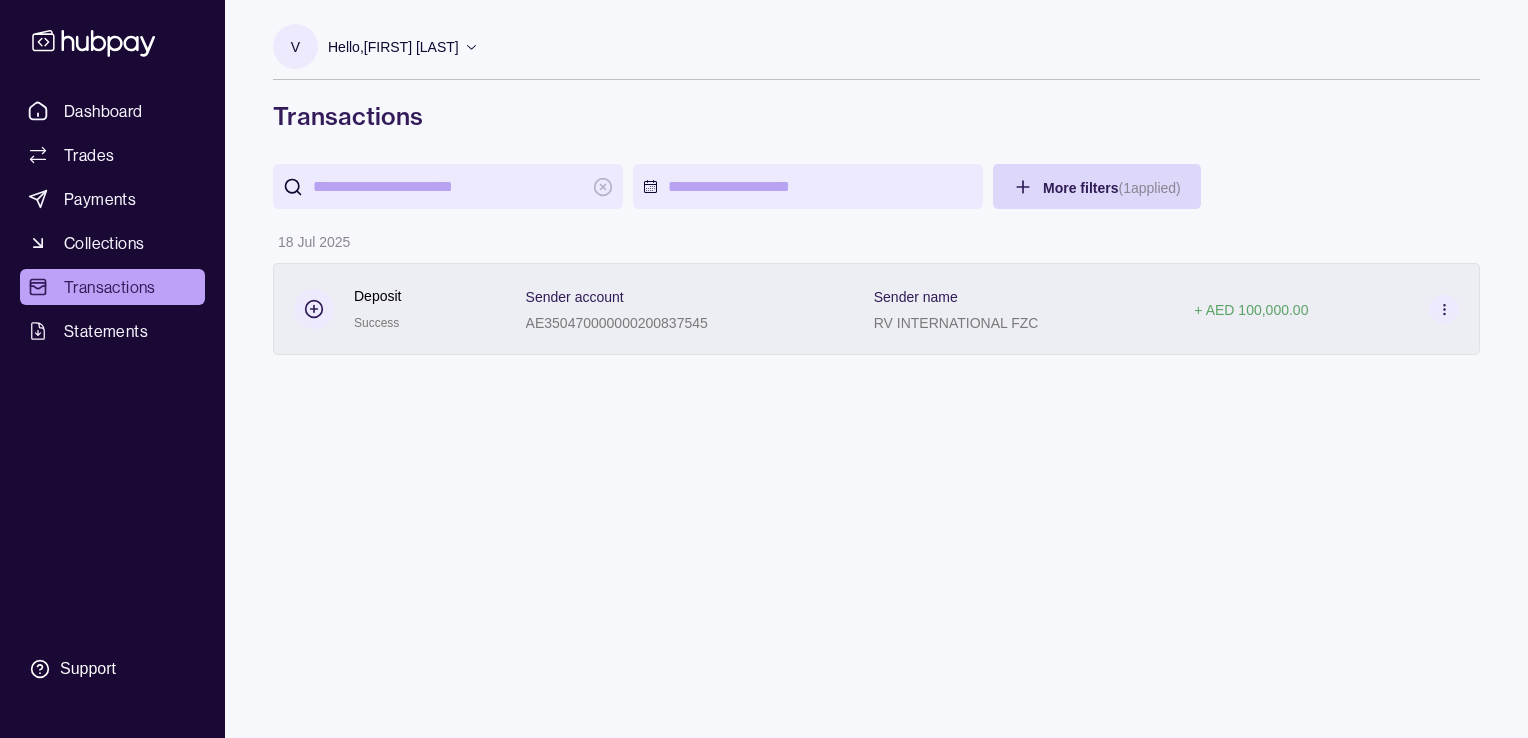 click 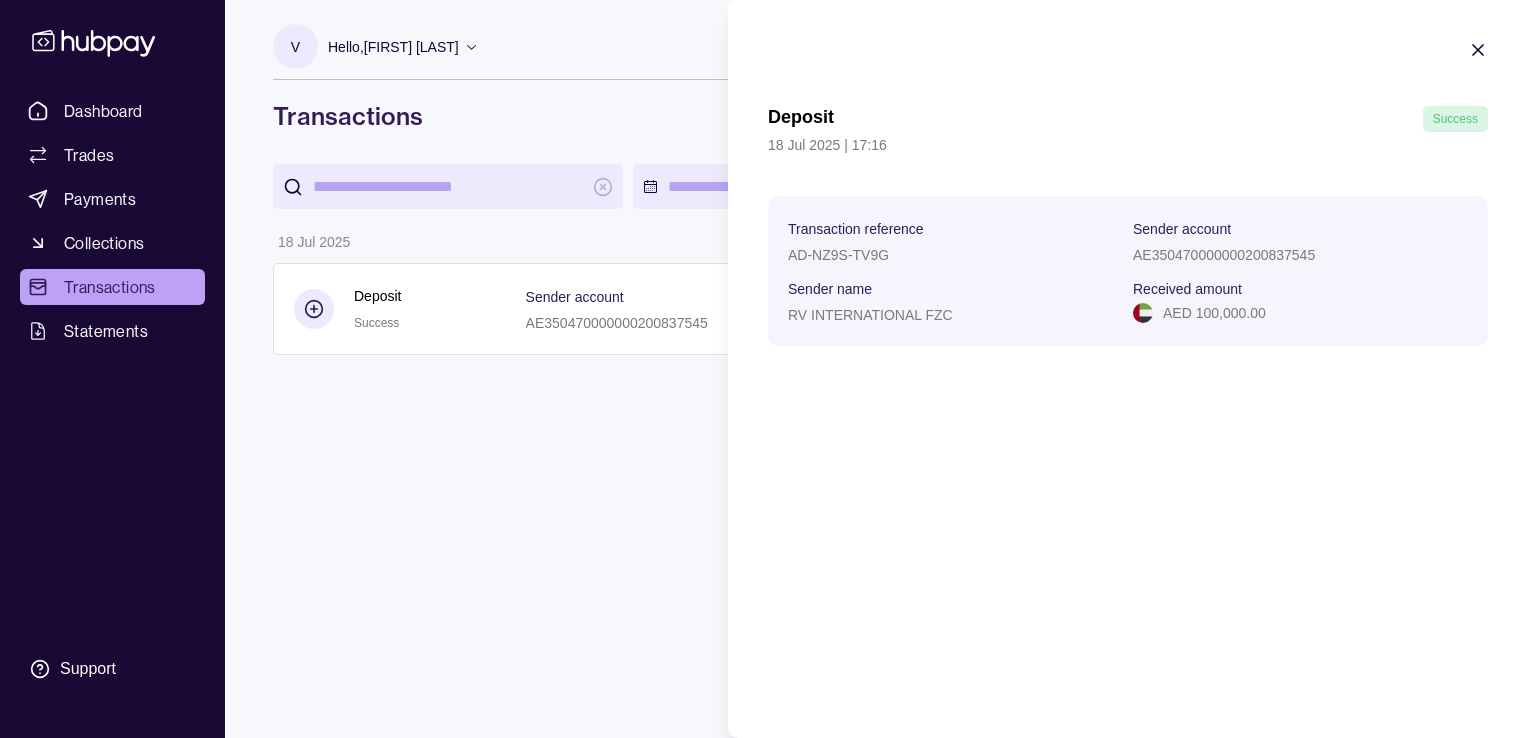 click on "Dashboard Trades Payments Collections Transactions Statements Support V Hello, [FIRST] [LAST] RV INTERNATIONAL FZC Account Terms and conditions Privacy policy Sign out Transactions More filters ( 1 applied) Details Amount 18 Jul 2025 Deposit Success Sender account AE350470000000200837545 Sender name RV INTERNATIONAL FZC + AED 100,000.00 Transactions | Hubpay Deposit Success 18 Jul 2025 | 17:16 Transaction reference AD-NZ9S-TV9G Sender account AE350470000000200837545 Sender name RV INTERNATIONAL FZC Received amount AED 100,000.00" at bounding box center [764, 369] 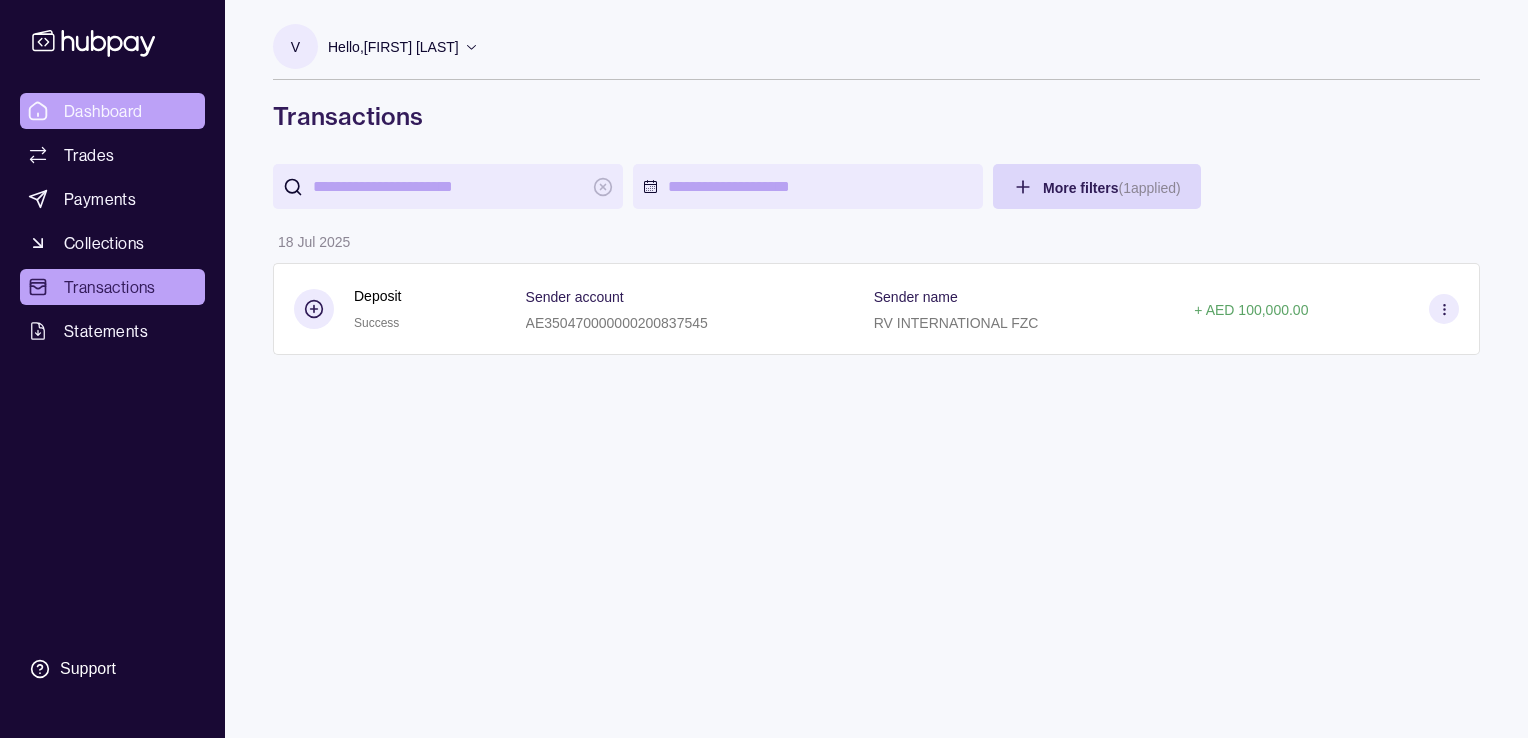 click on "Dashboard" at bounding box center [112, 111] 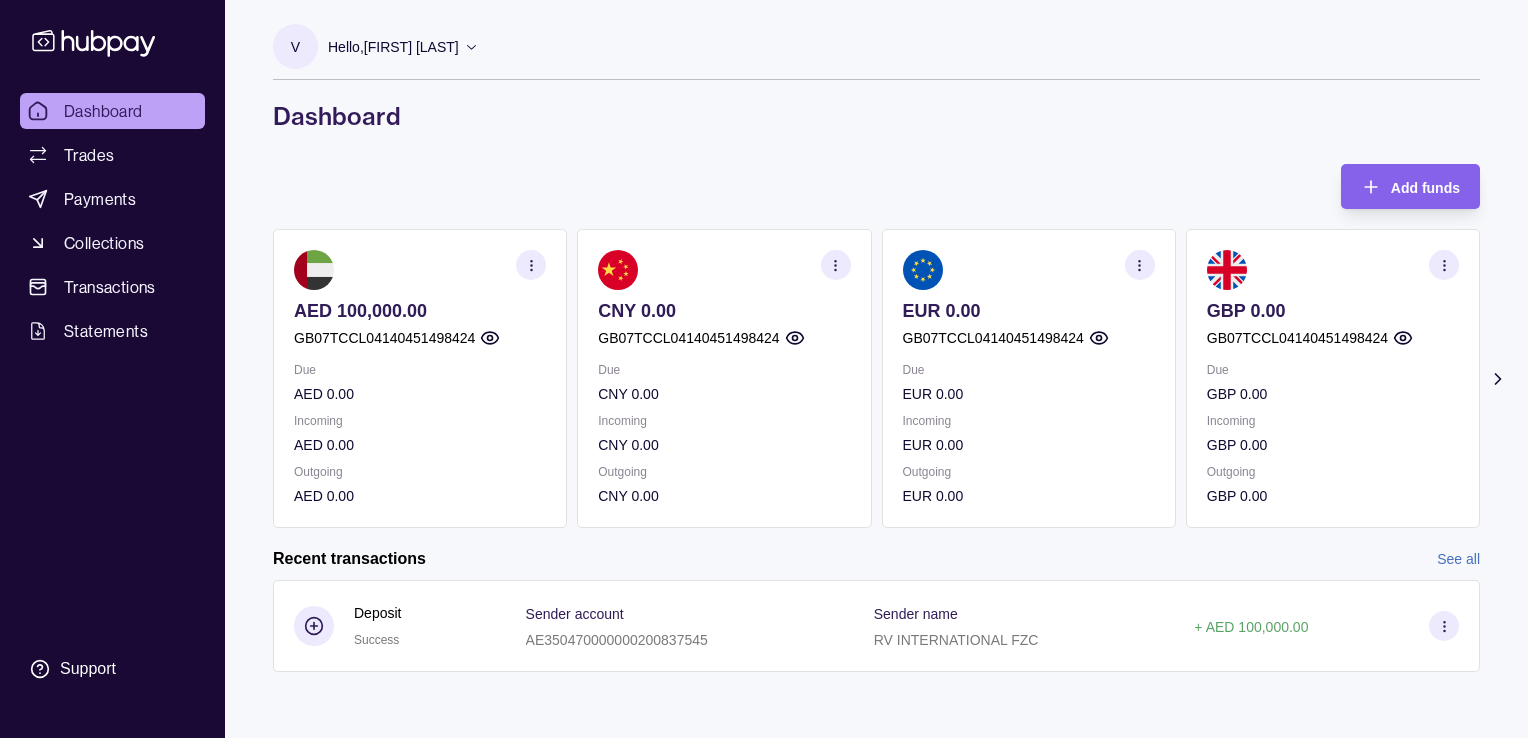 click at bounding box center [531, 265] 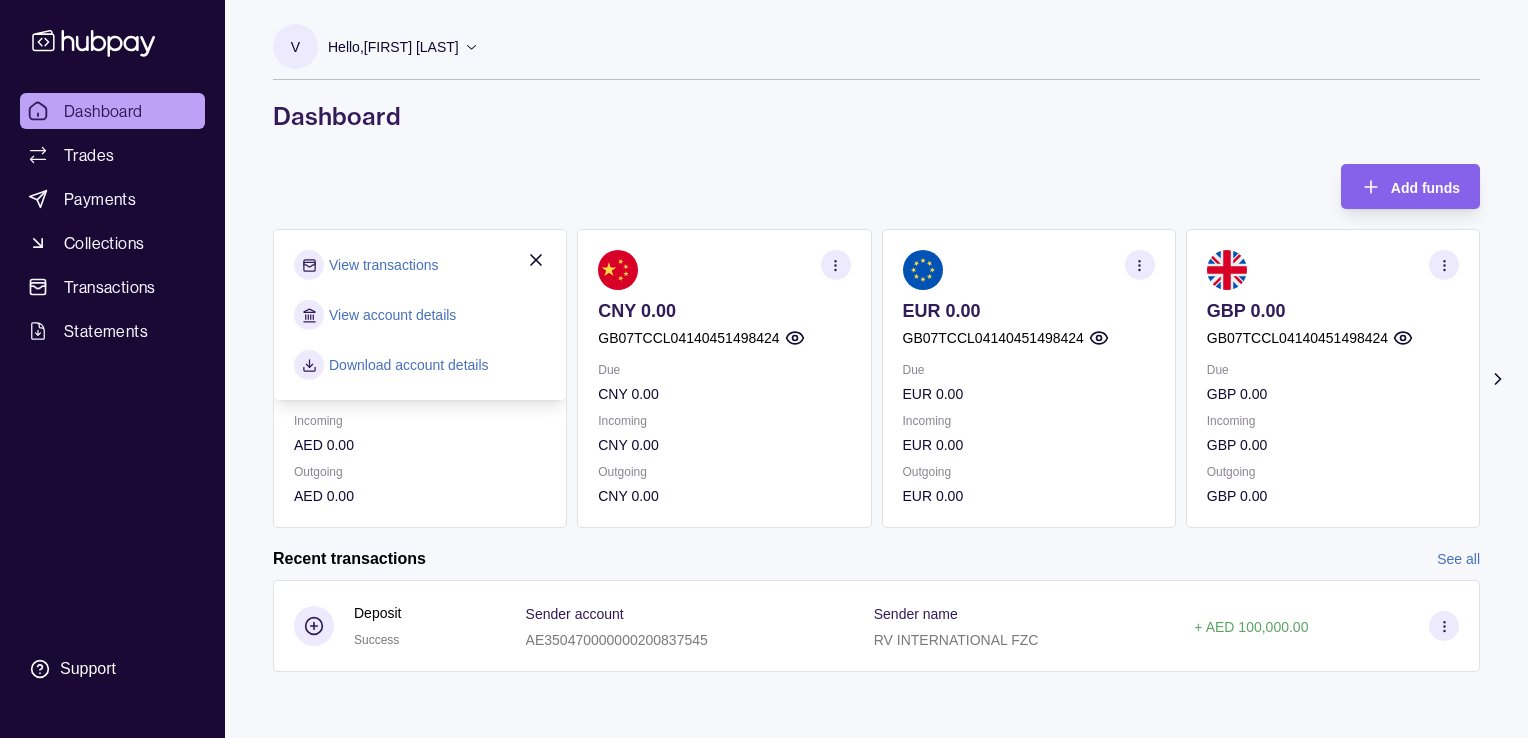 click on "View account details" at bounding box center (392, 315) 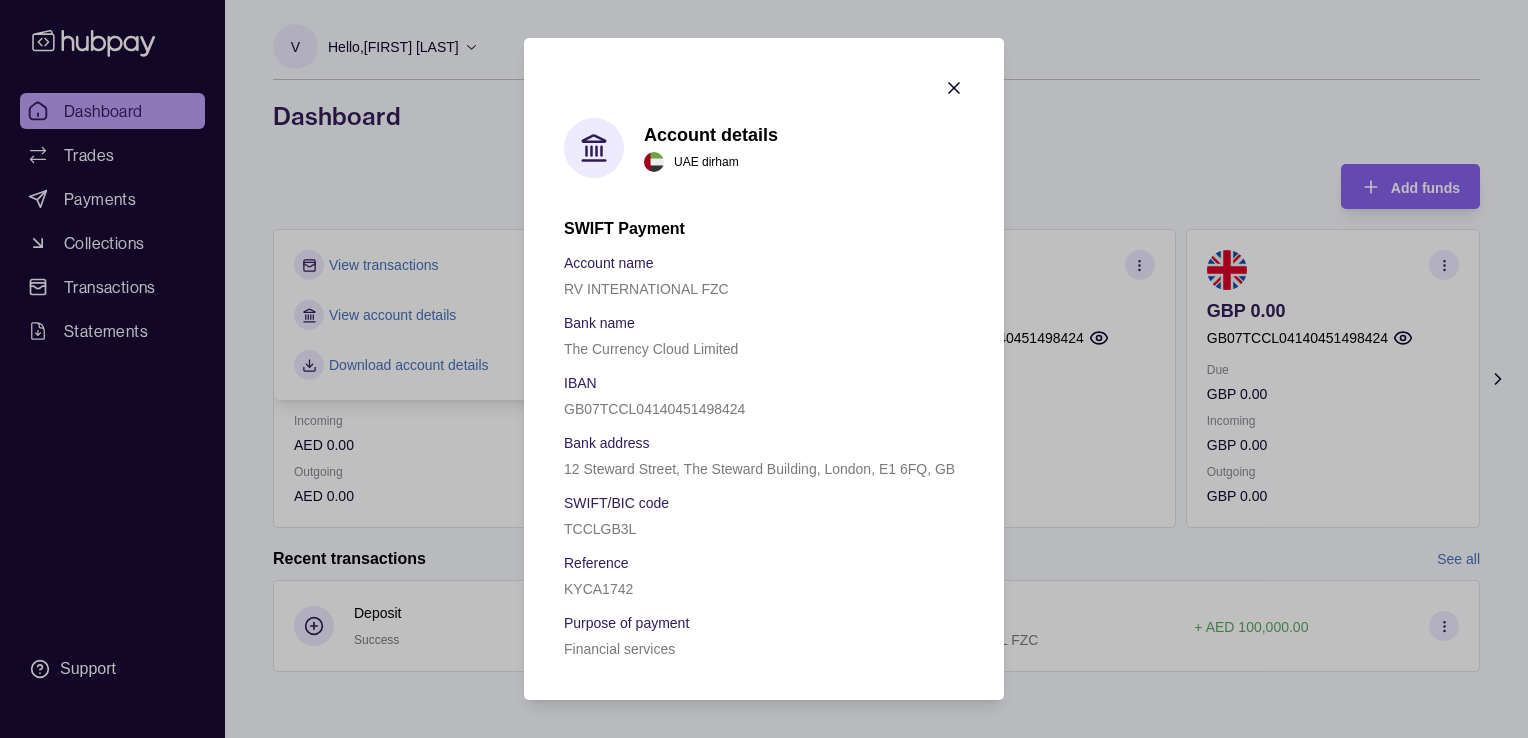 click 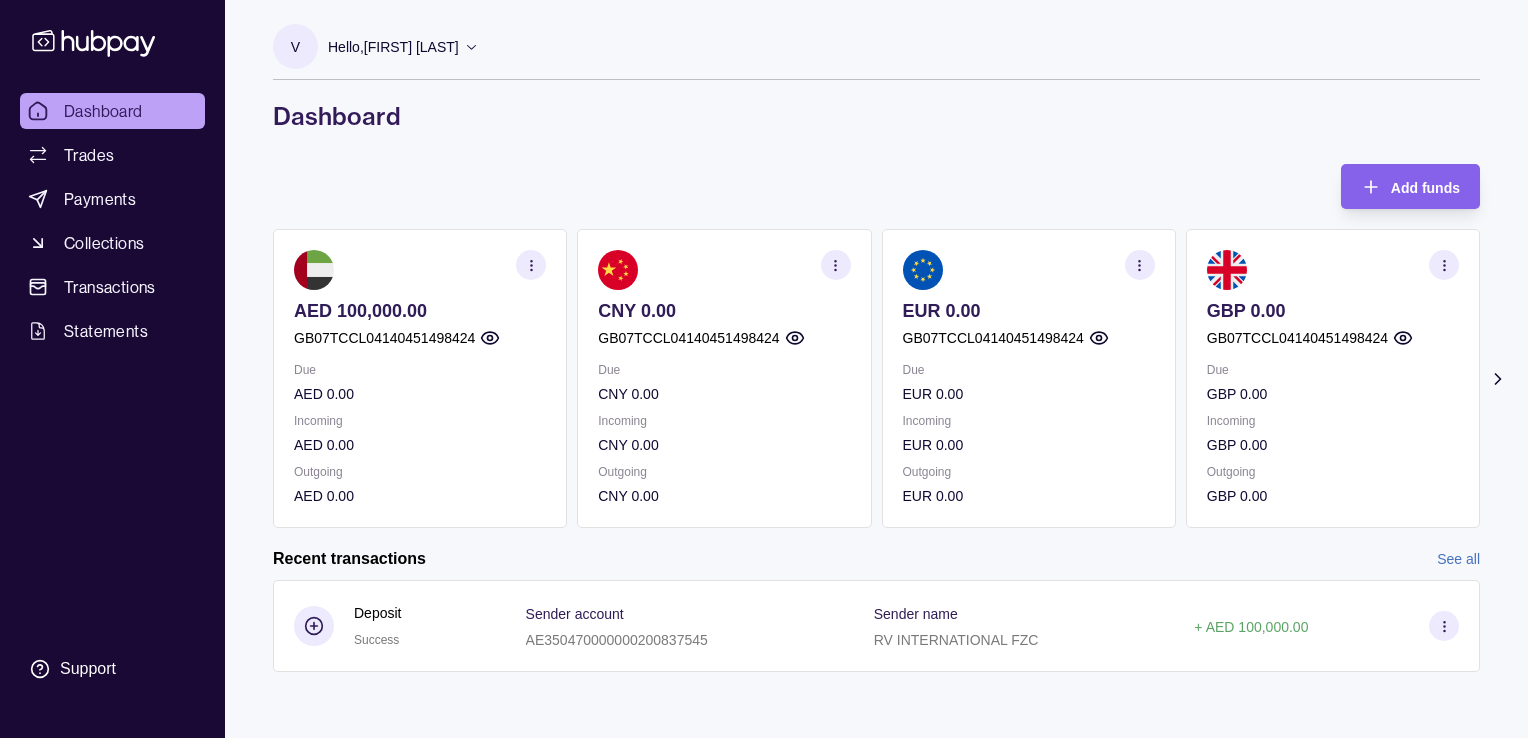 click at bounding box center (531, 265) 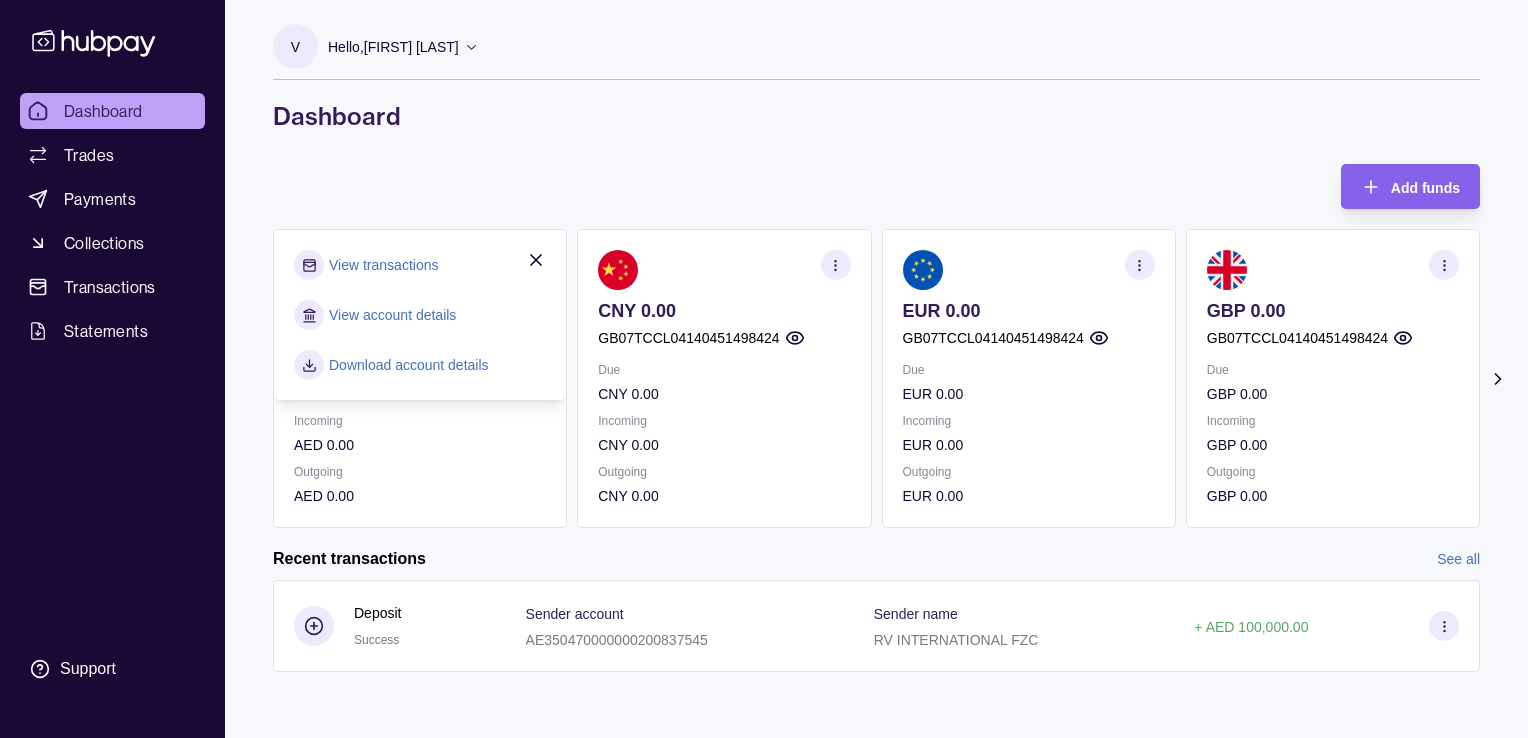 click on "View transactions" at bounding box center [420, 265] 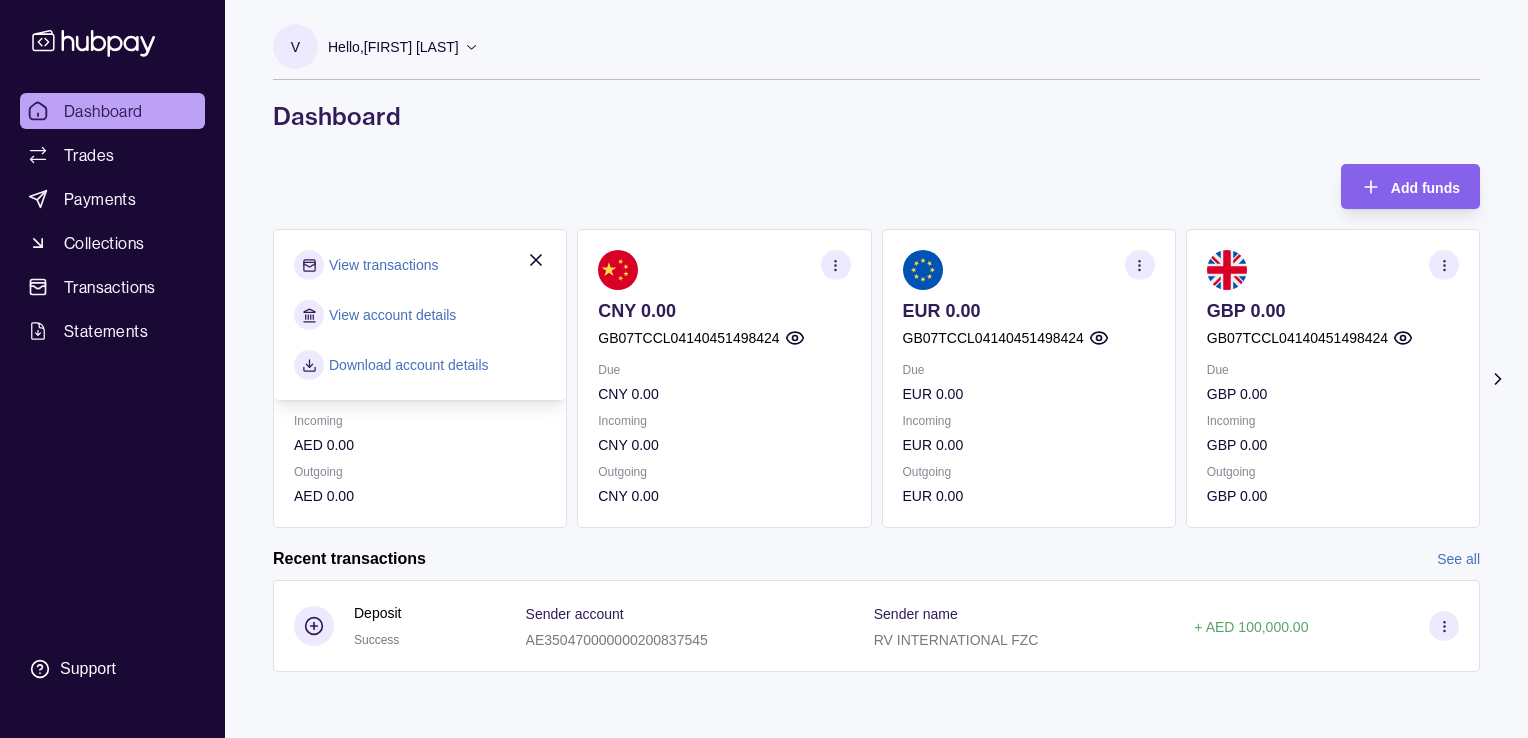 click on "View transactions" at bounding box center [383, 265] 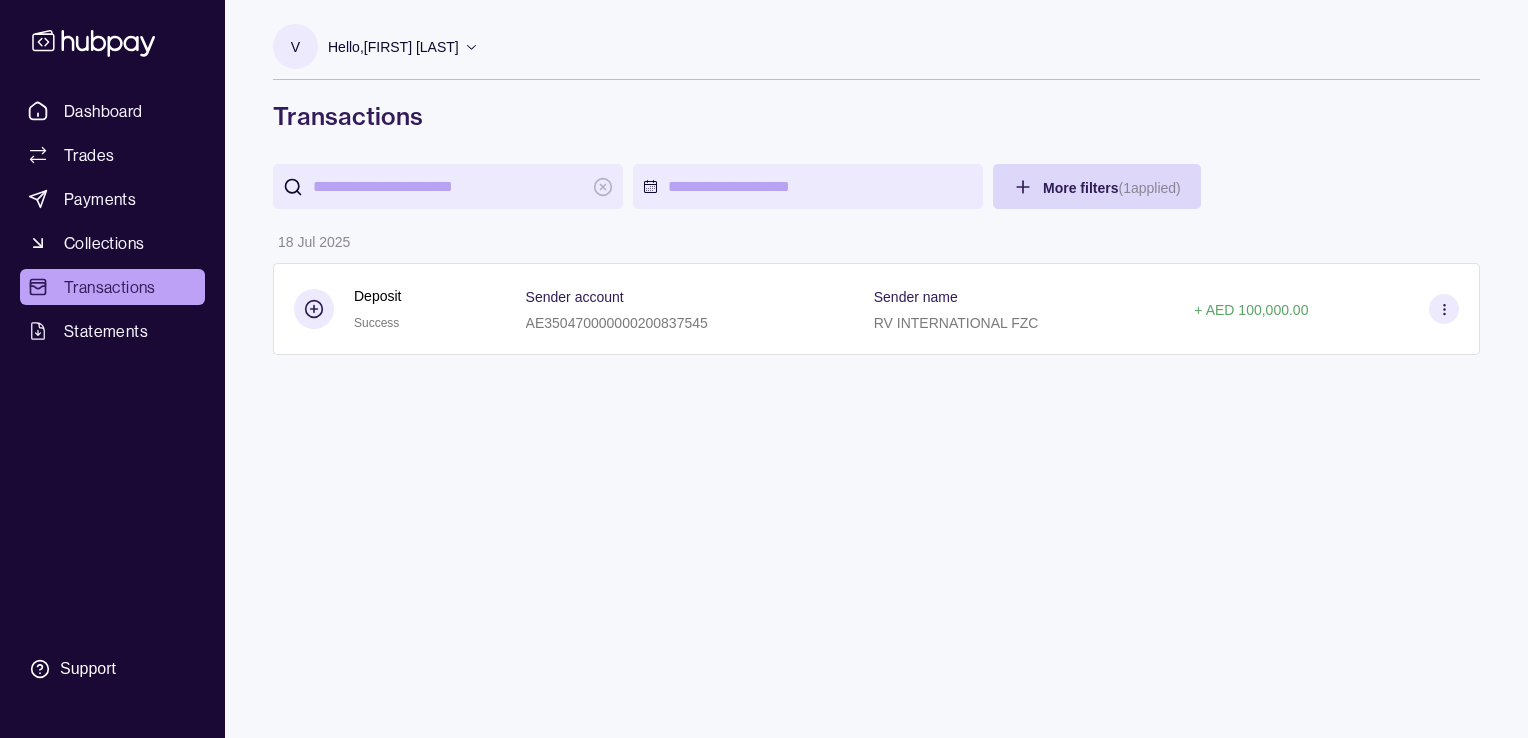 click on "Dashboard Trades Payments Collections Transactions Statements Support V Hello, [FIRST] [LAST] RV INTERNATIONAL FZC Account Terms and conditions Privacy policy Sign out Transactions More filters ( 1 applied) Details Amount 18 Jul 2025 Deposit Success Sender account AE350470000000200837545 Sender name RV INTERNATIONAL FZC + AED 100,000.00 Transactions | Hubpay" at bounding box center [764, 369] 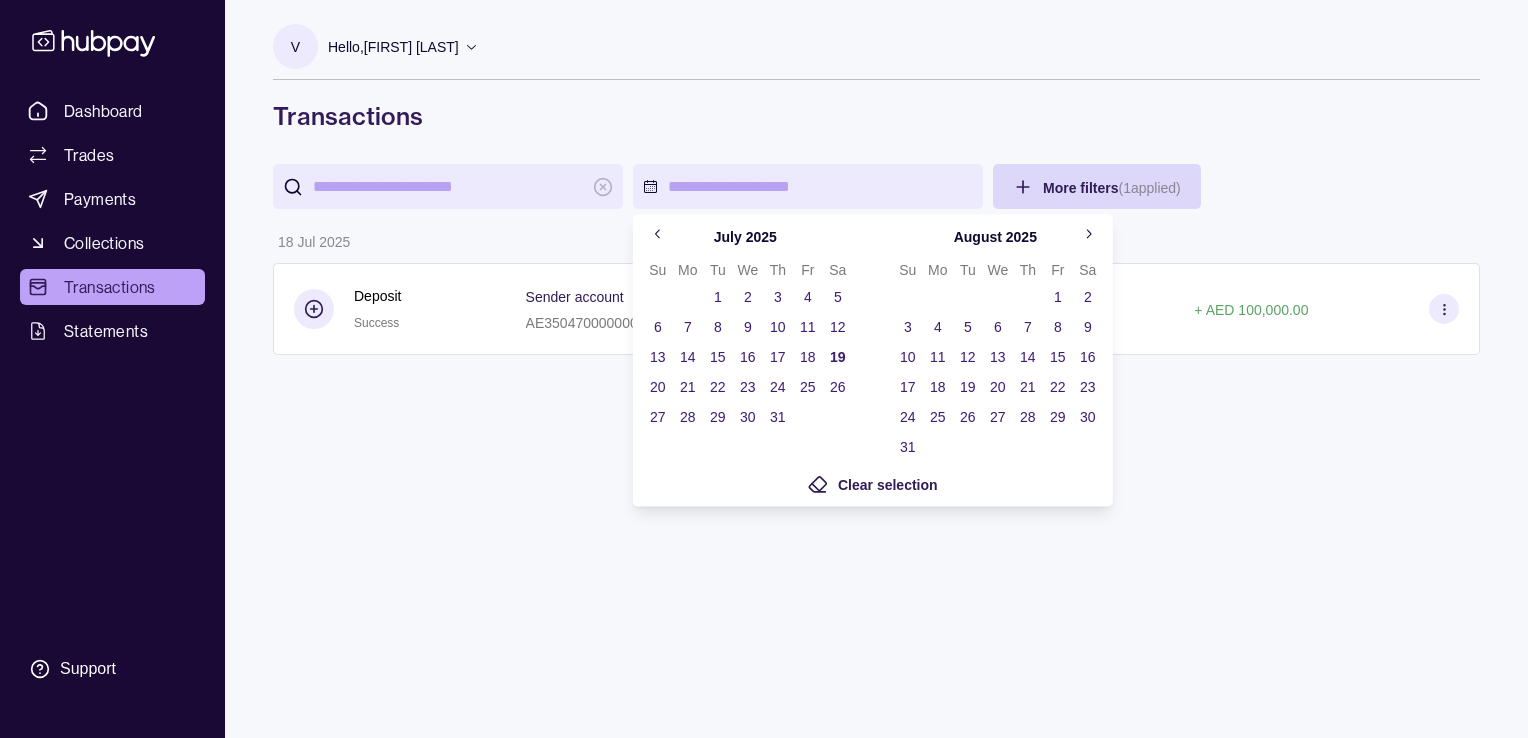 click on "1" at bounding box center [718, 297] 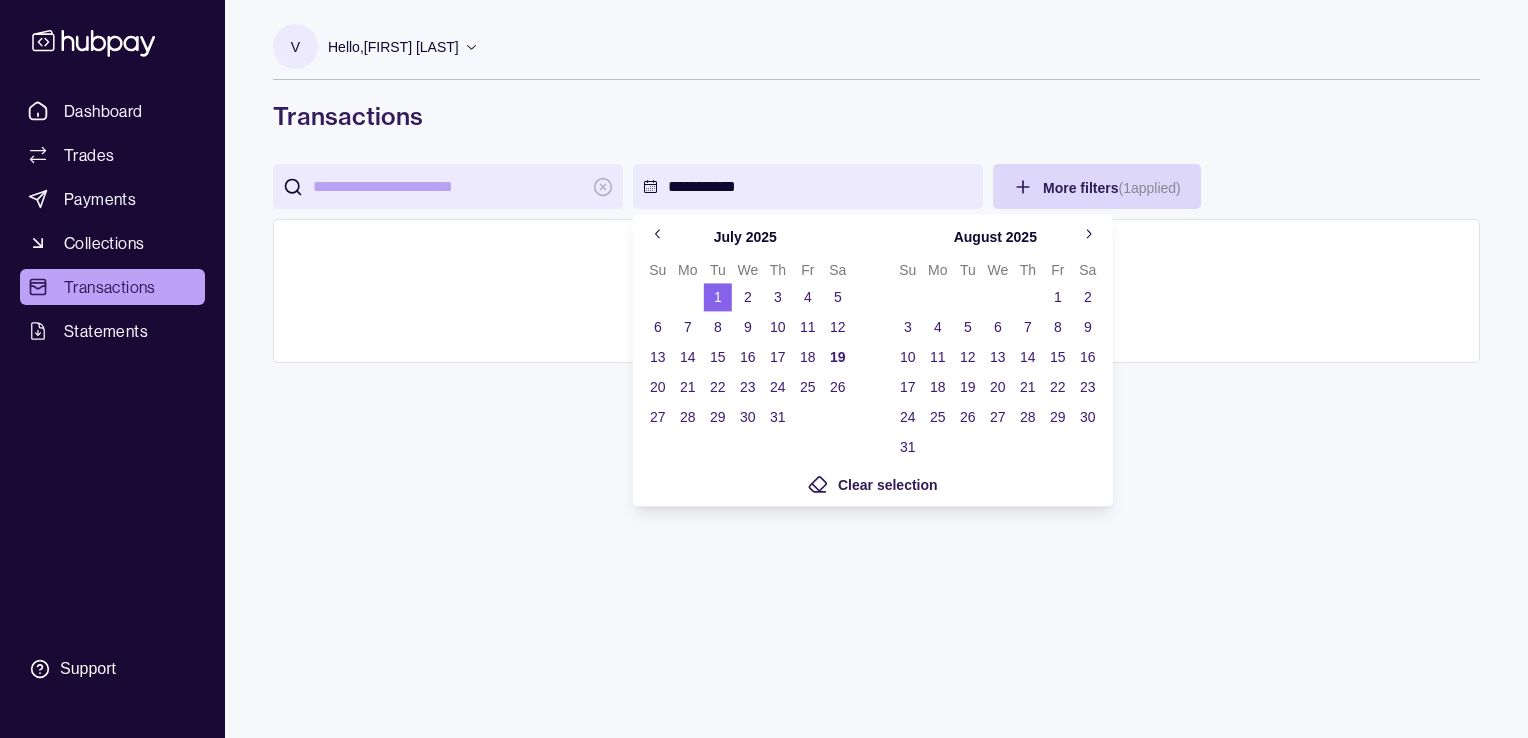click on "**********" at bounding box center (764, 369) 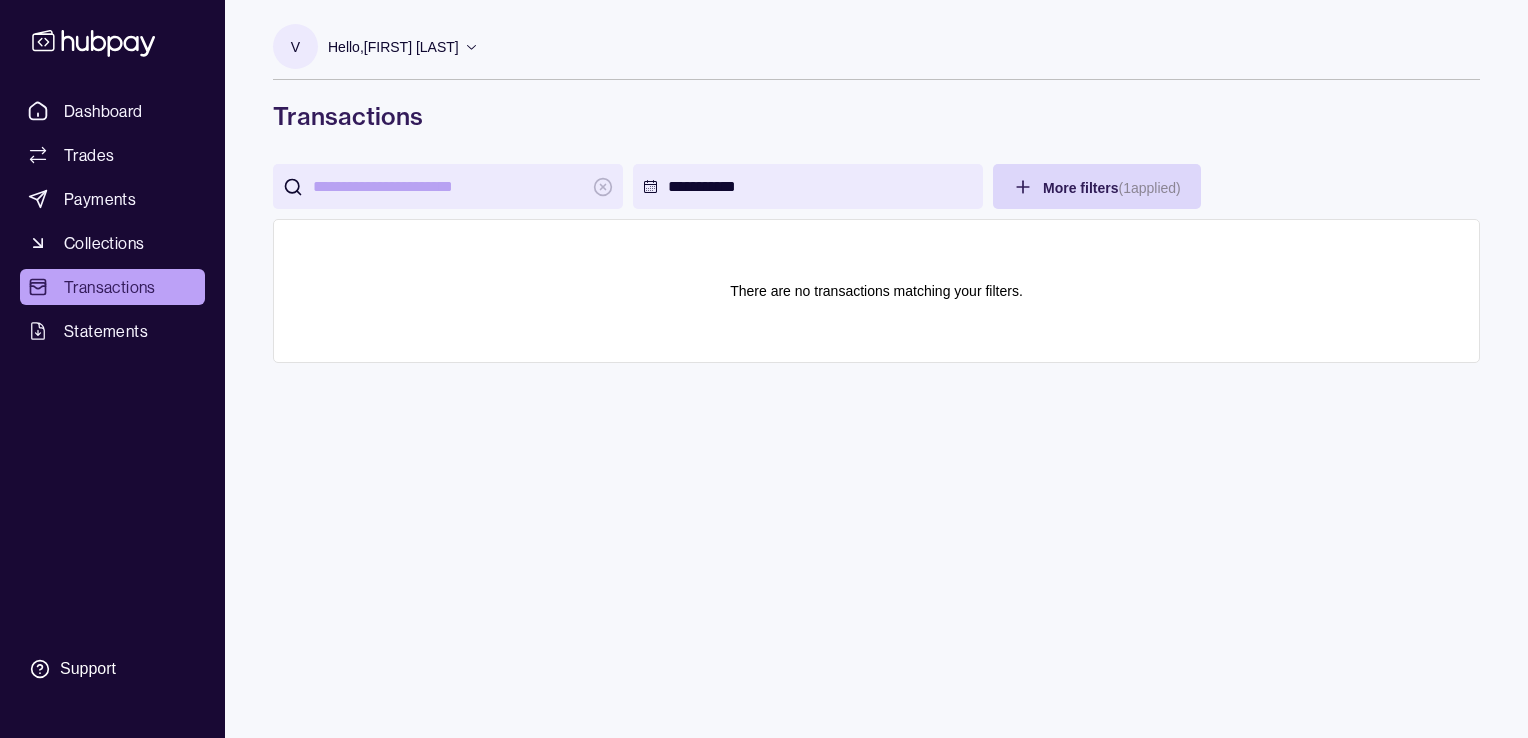 click 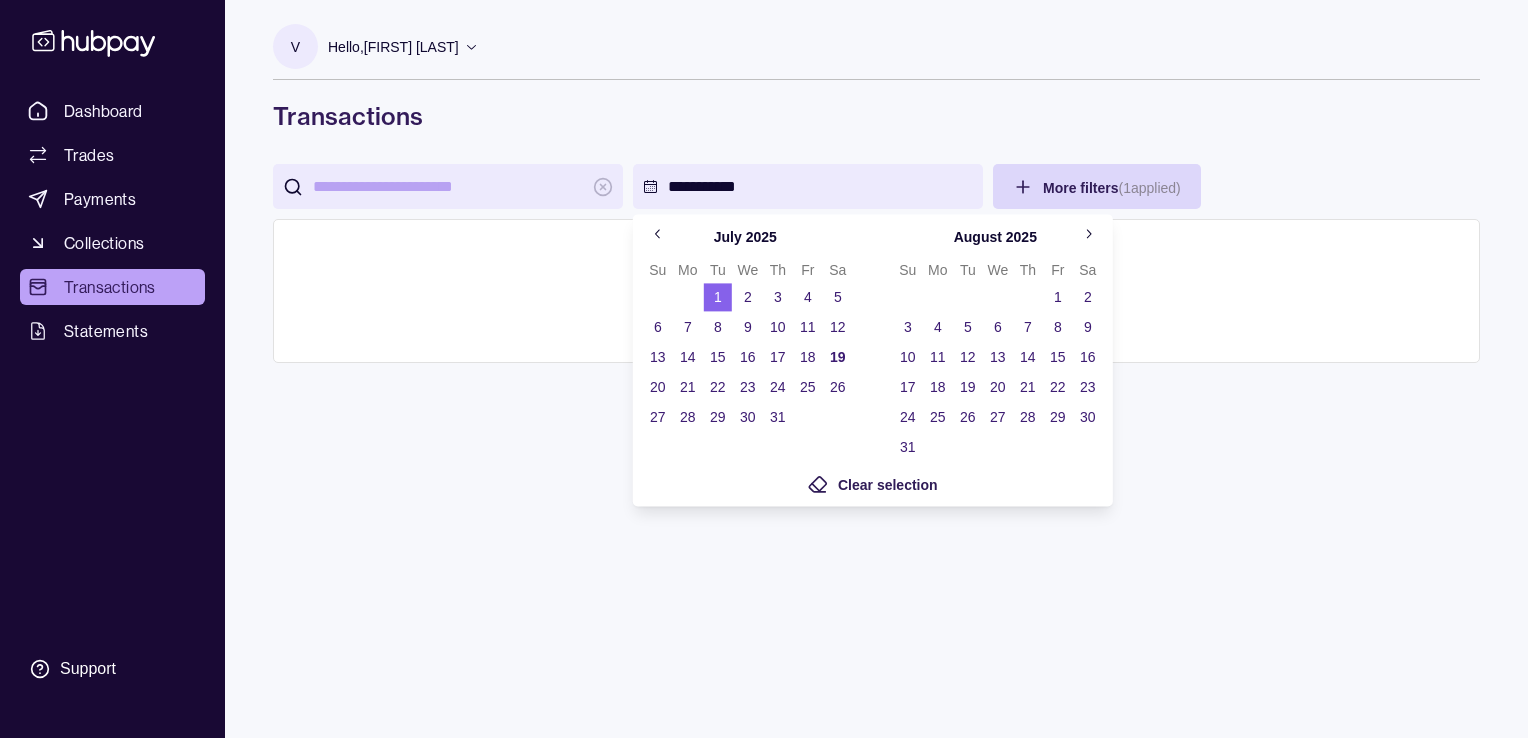 click on "**********" at bounding box center [764, 369] 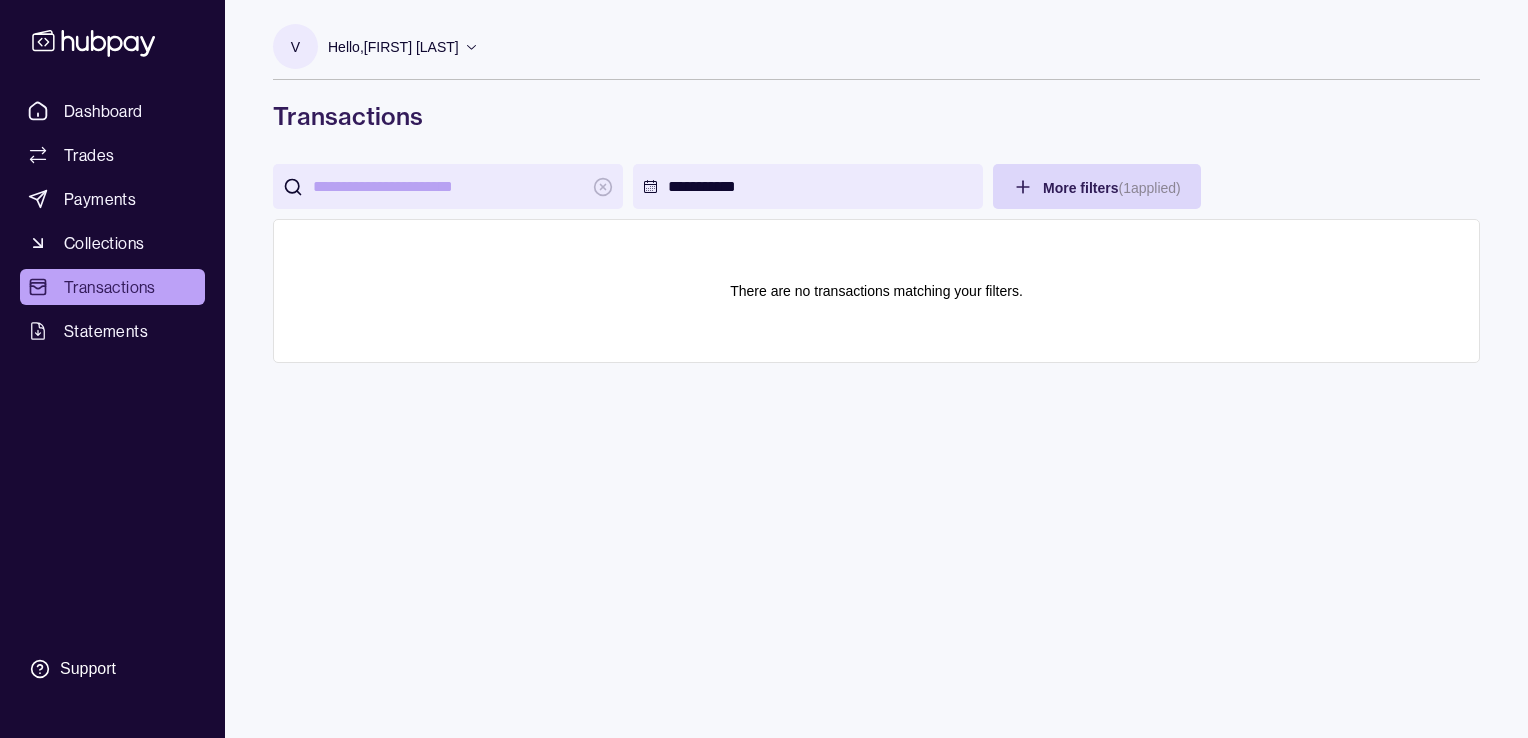 click on "**********" at bounding box center [764, 369] 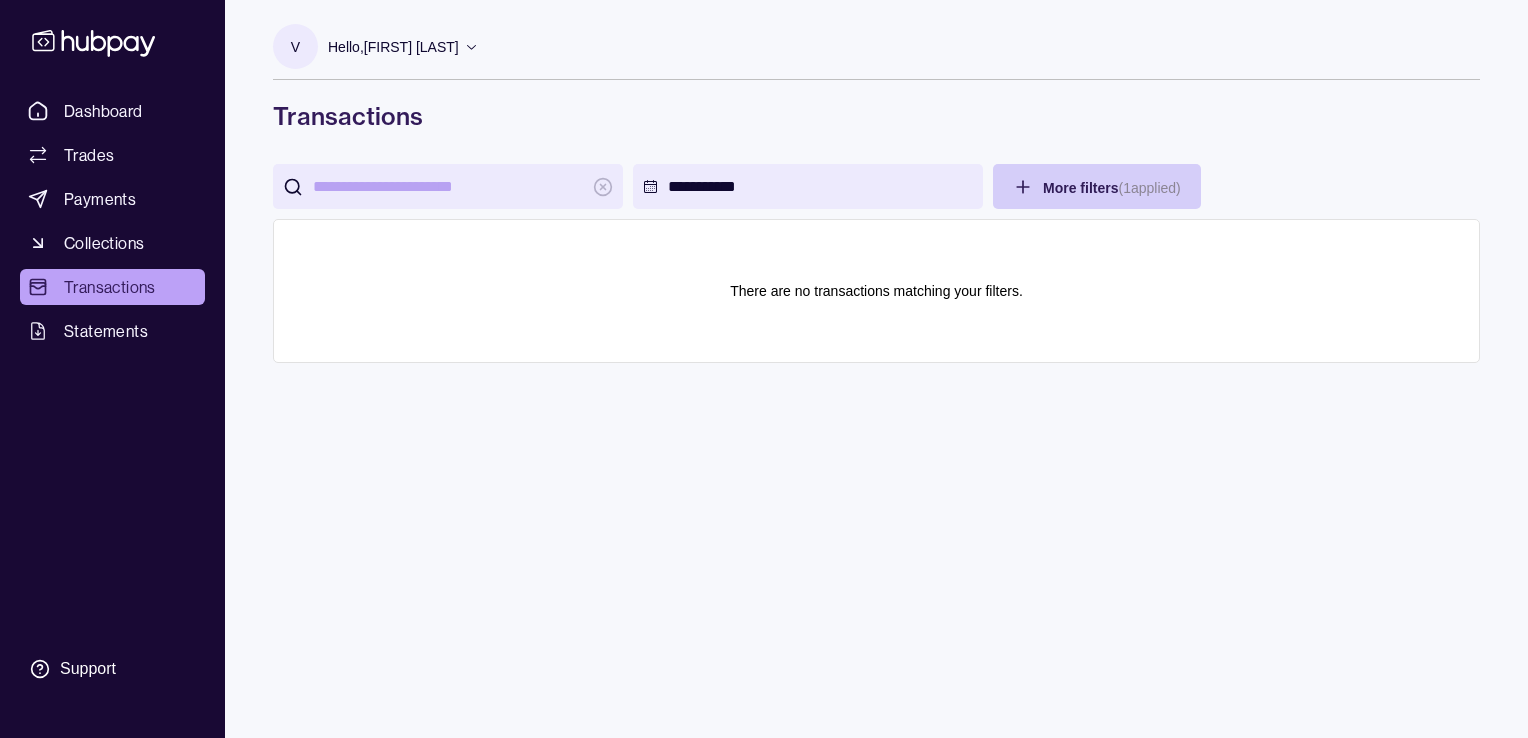 click on "**********" at bounding box center (764, 369) 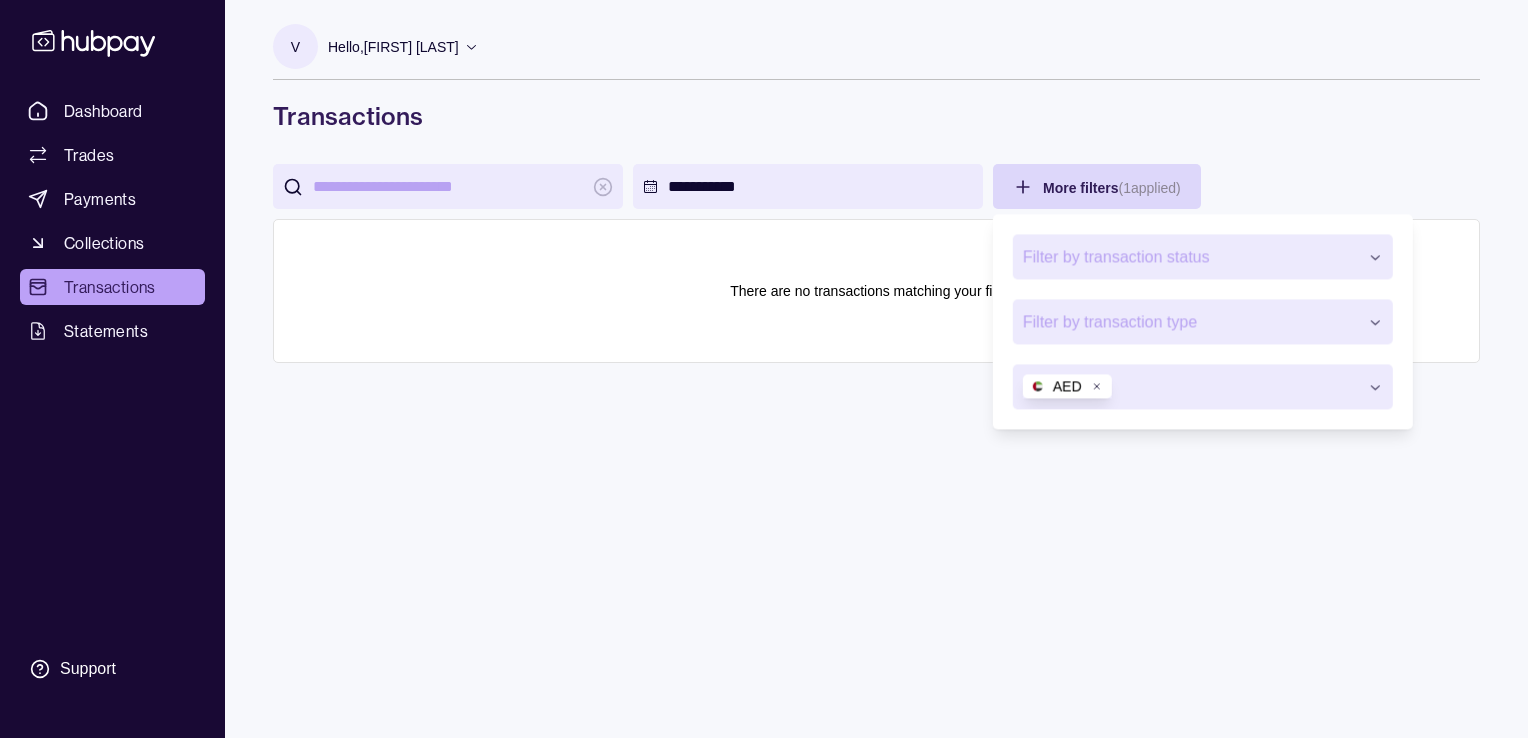 click on "**********" at bounding box center [764, 369] 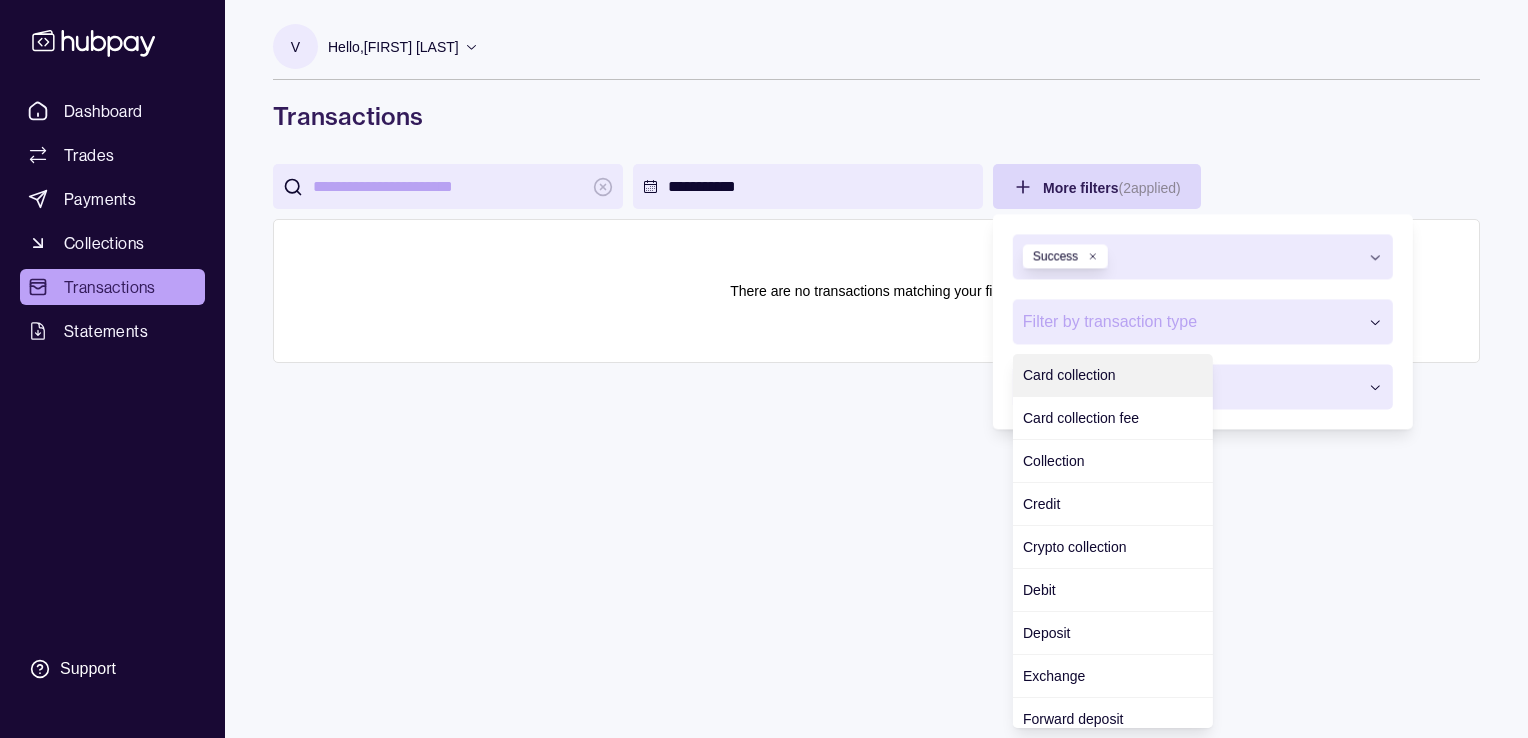 click on "**********" at bounding box center (764, 369) 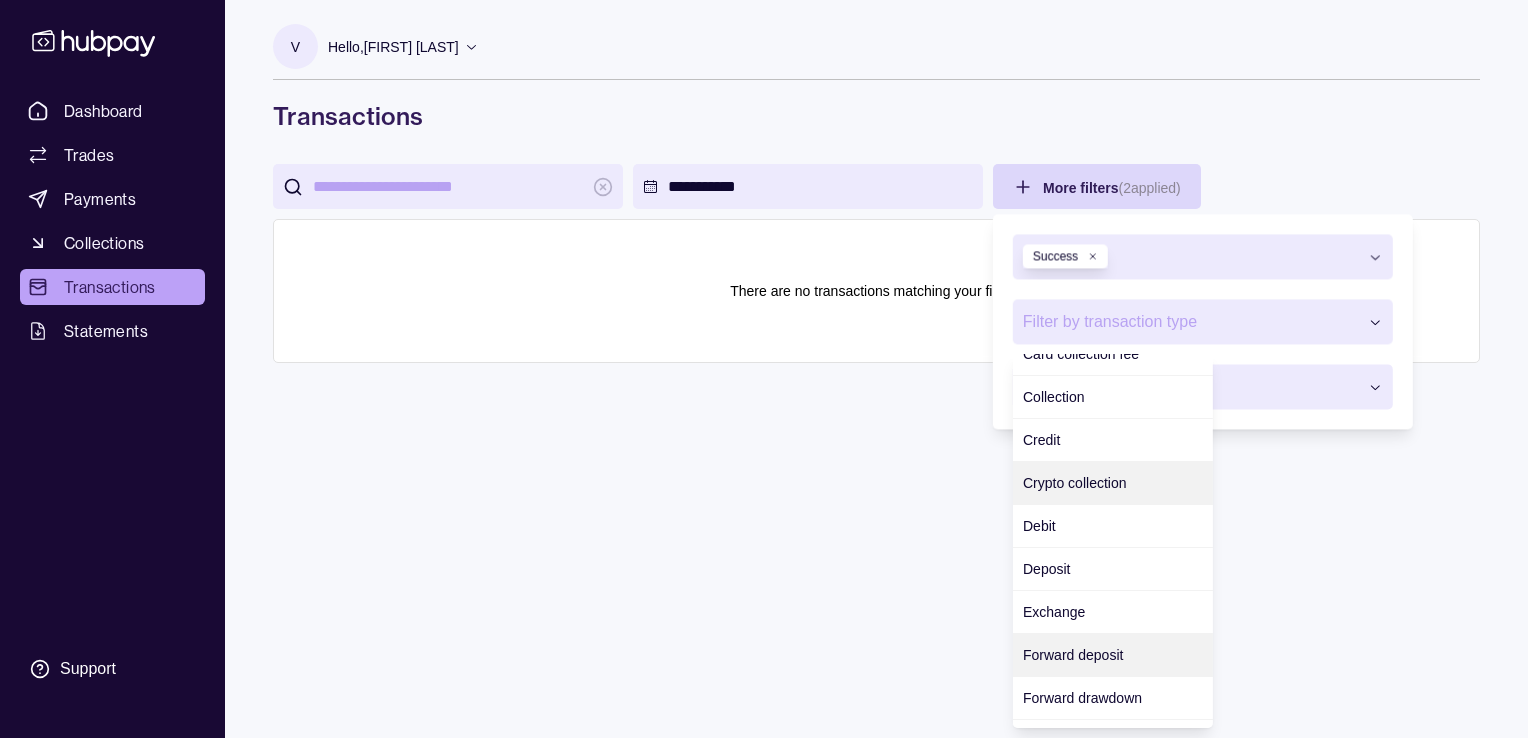 scroll, scrollTop: 0, scrollLeft: 0, axis: both 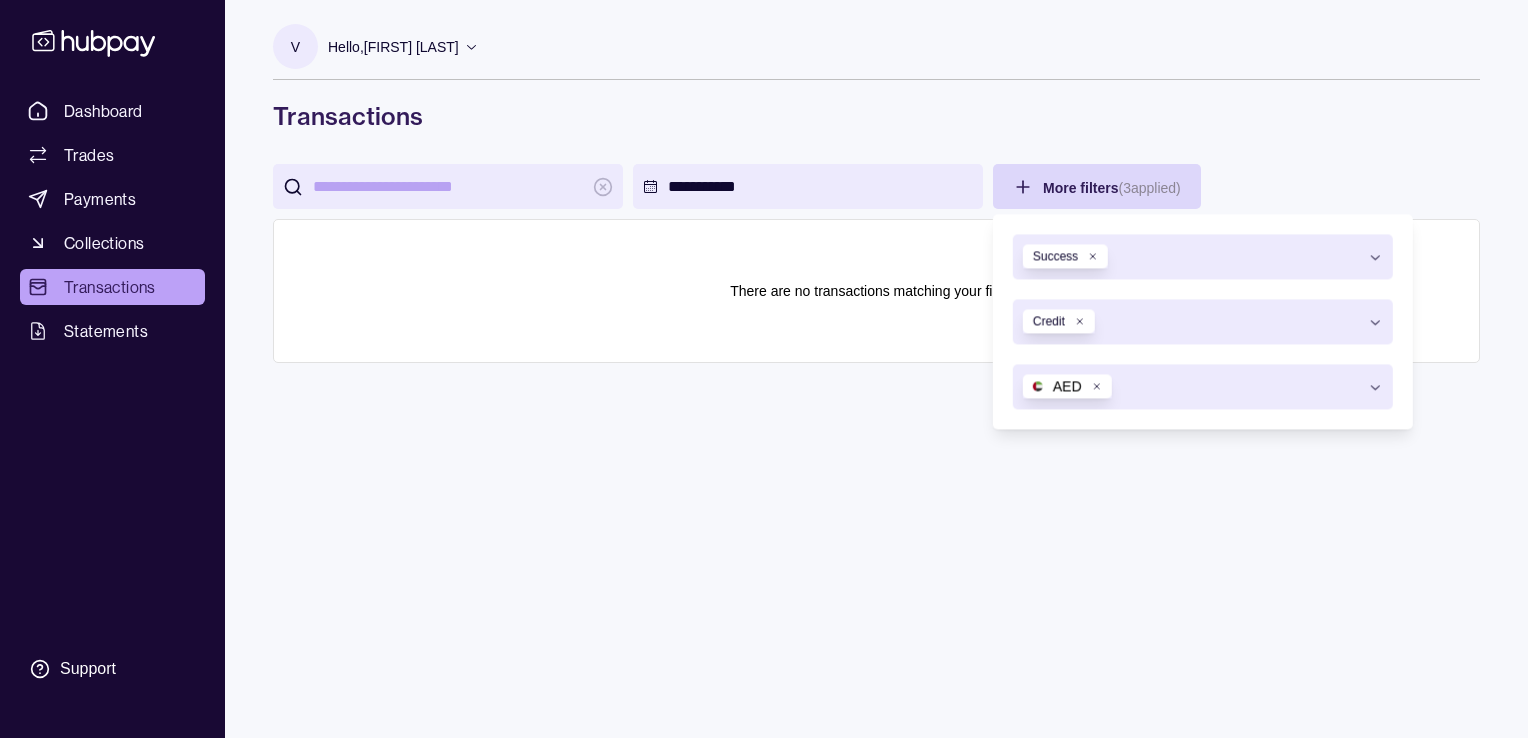 click on "**********" at bounding box center [764, 369] 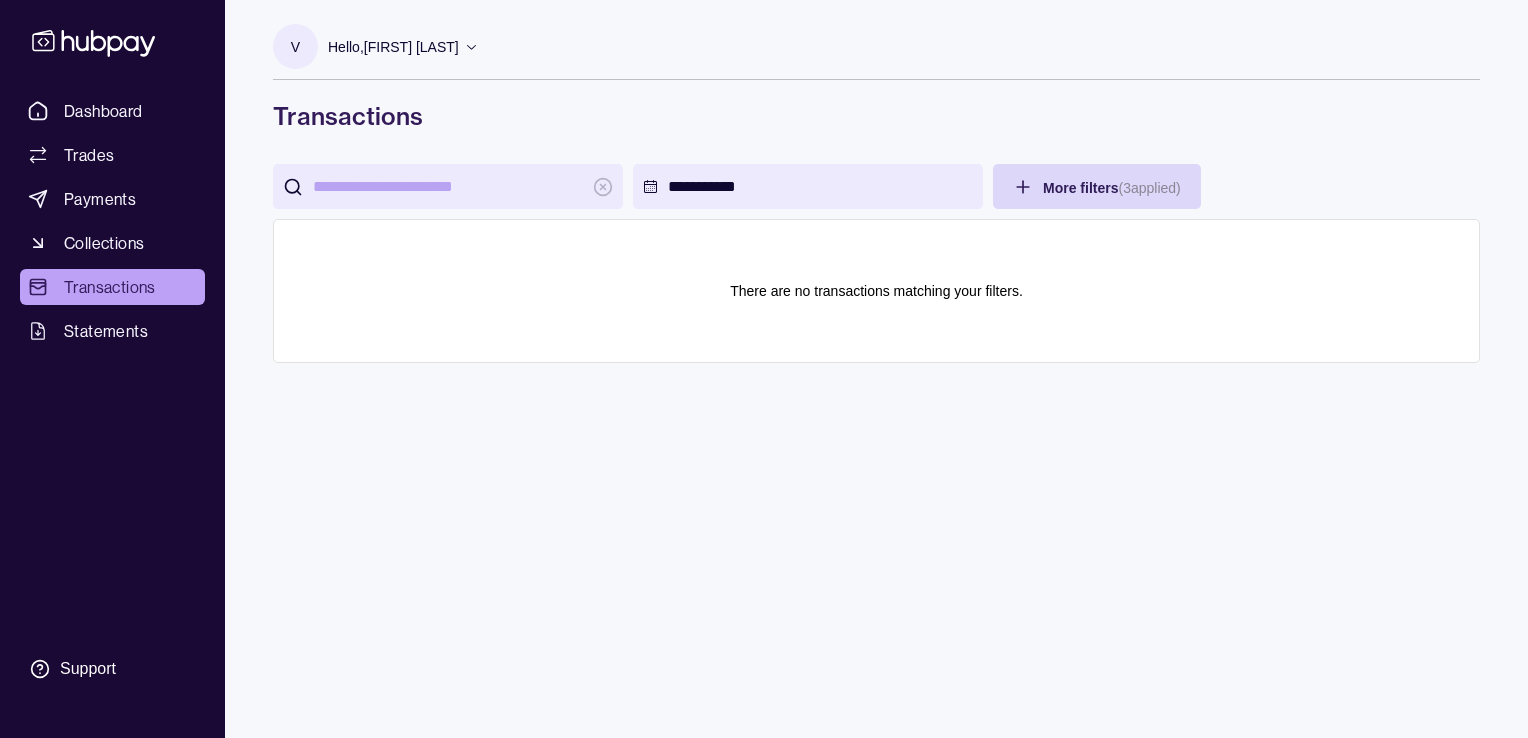click on "**********" at bounding box center [764, 369] 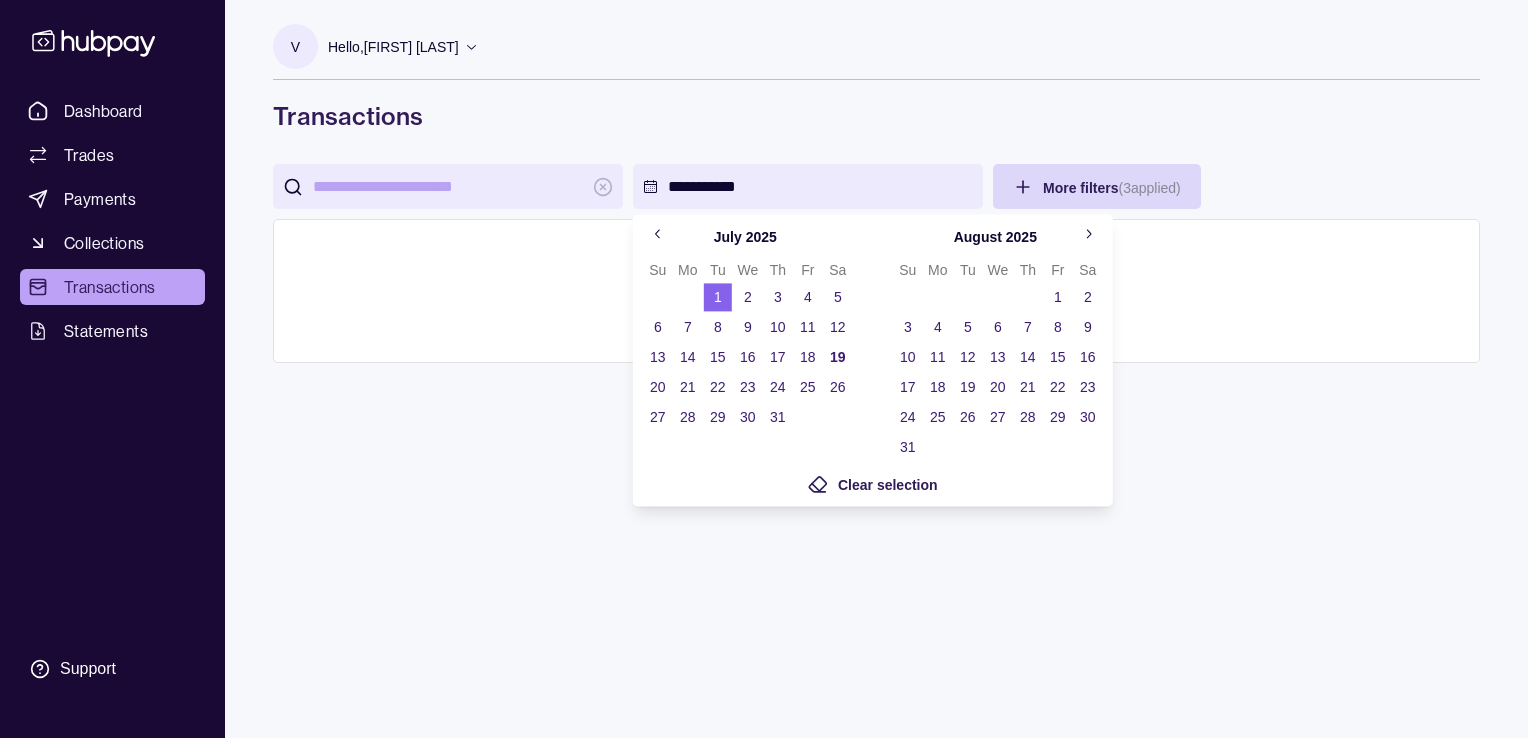 click on "**********" at bounding box center (764, 369) 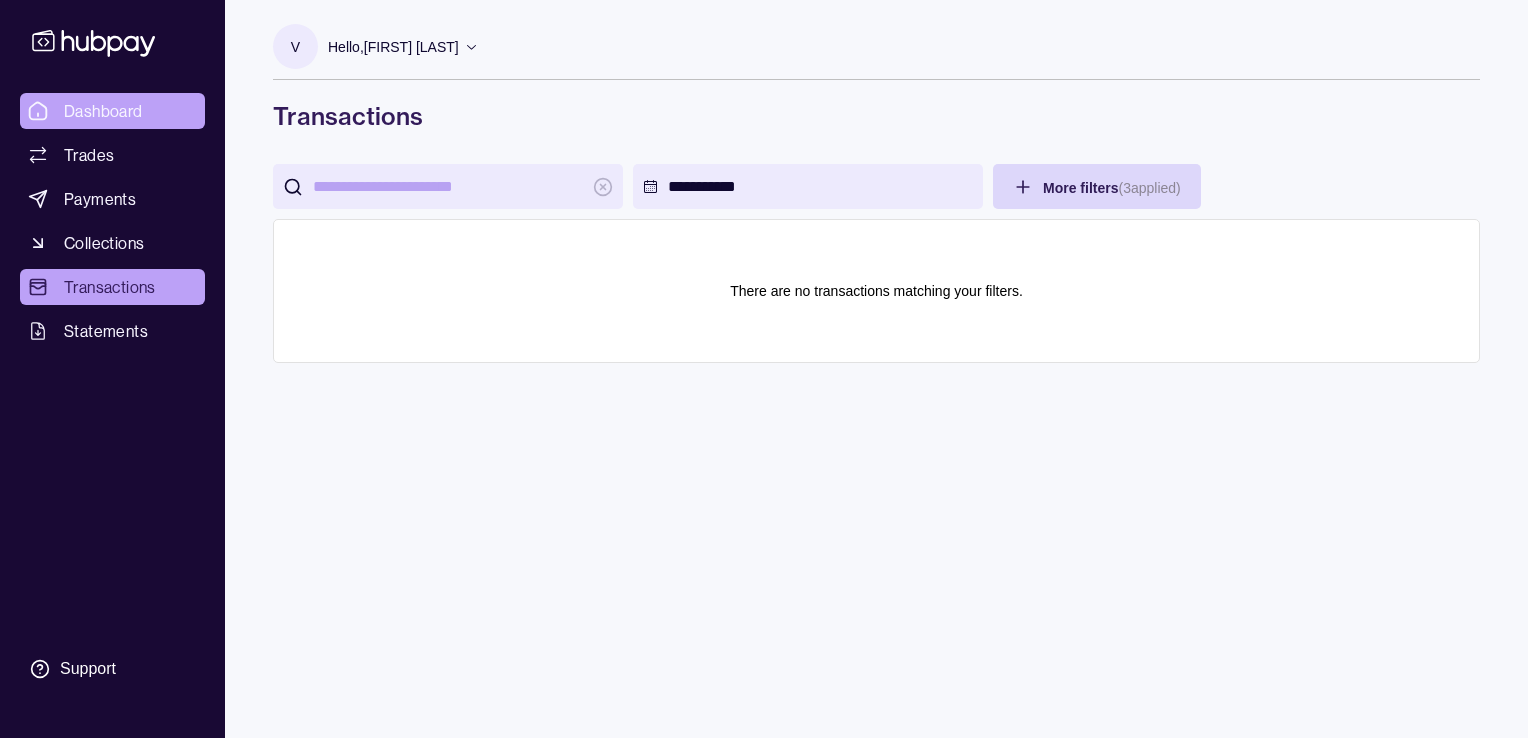 click on "Dashboard" at bounding box center (103, 111) 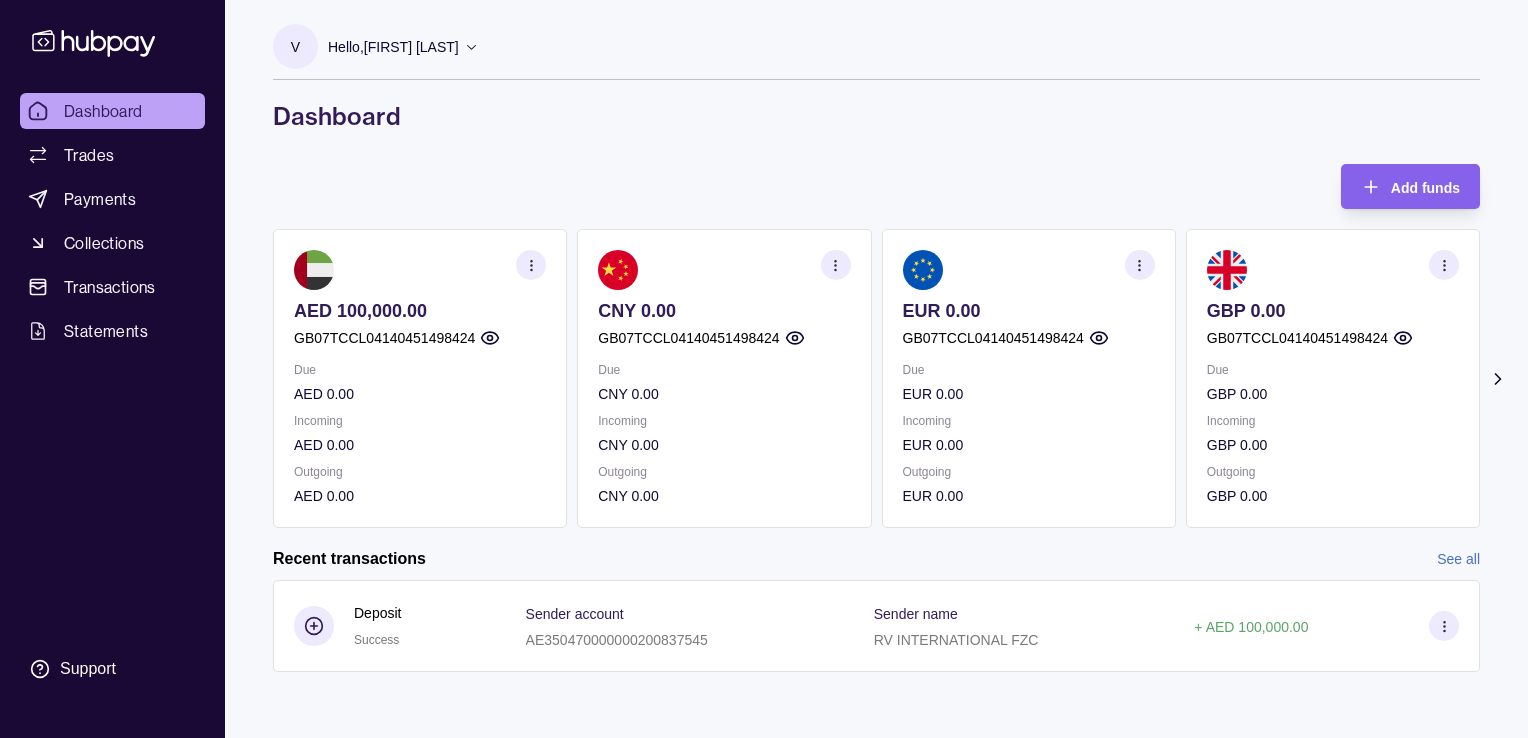 click at bounding box center (531, 265) 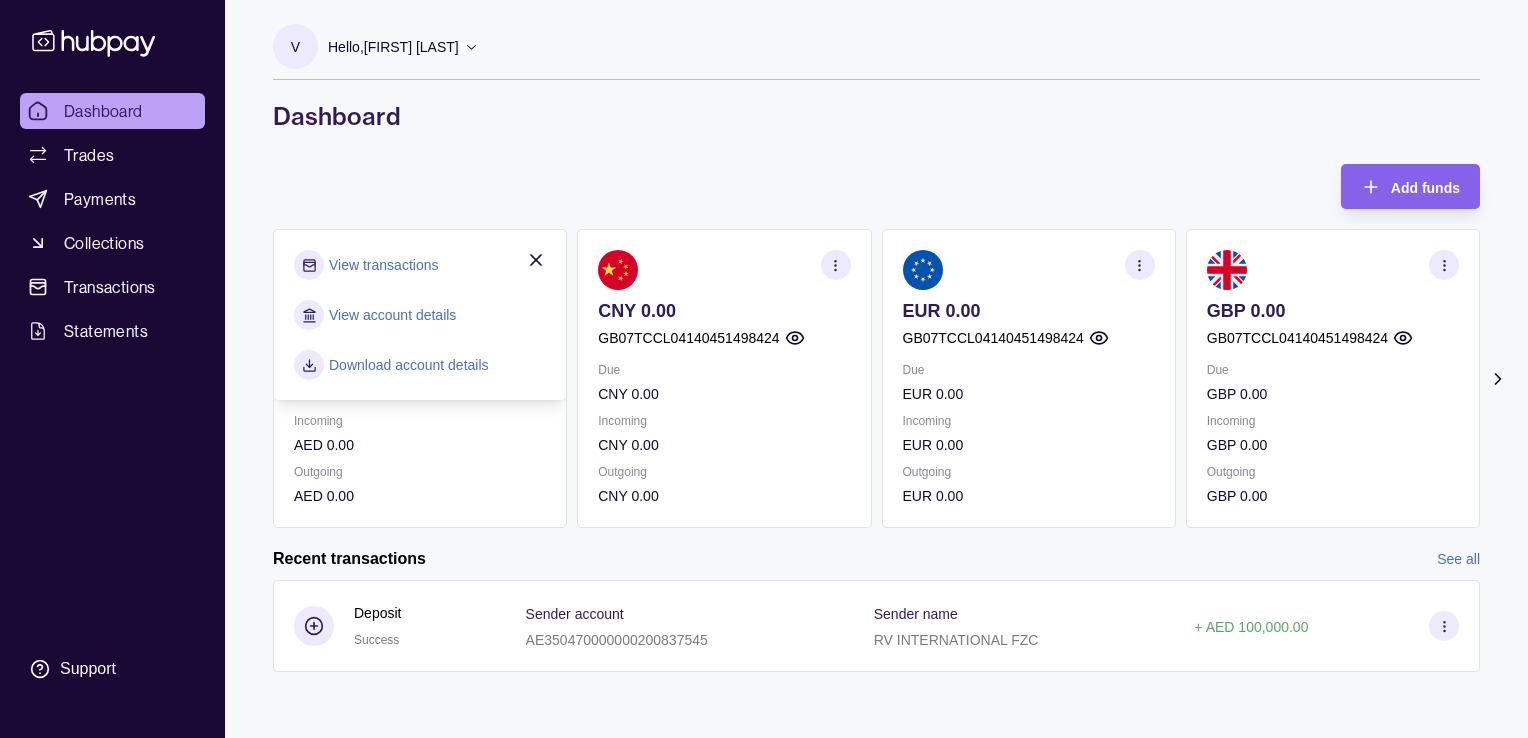 click on "View transactions" at bounding box center (383, 265) 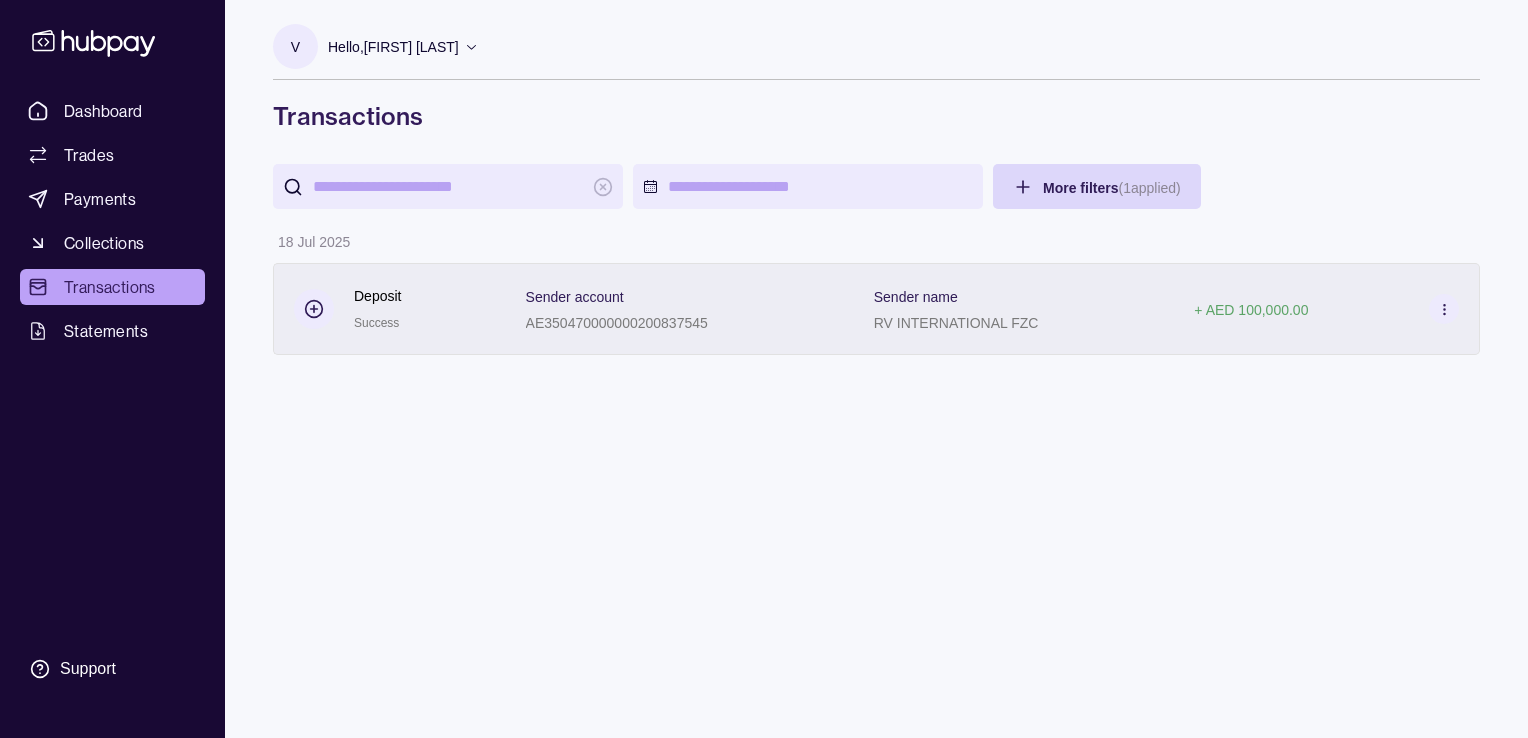 click 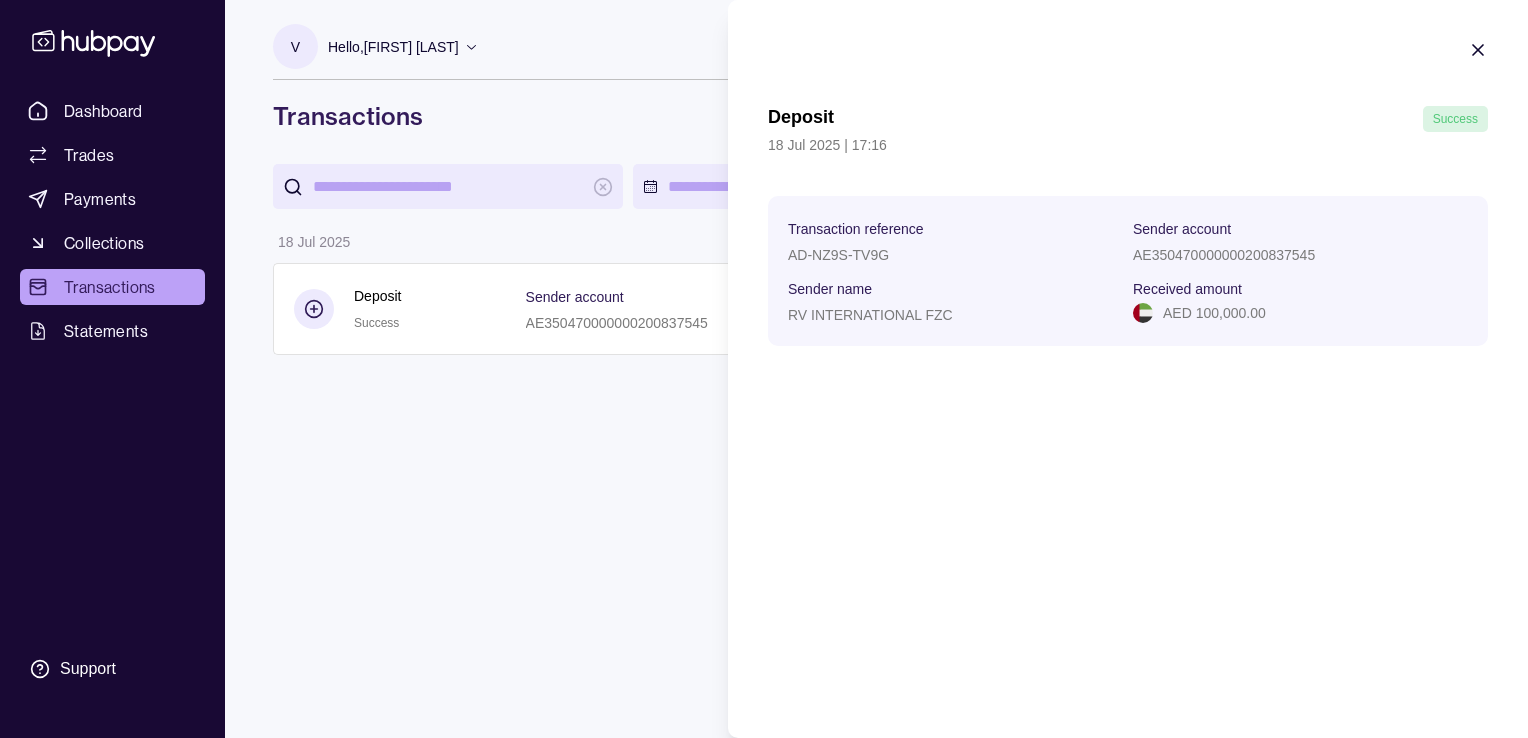 click on "Deposit Success 18 Jul 2025 | 17:16 Transaction reference AD-NZ9S-TV9G Sender account AE350470000000200837545 Sender name RV INTERNATIONAL FZC Received amount AED 100,000.00" at bounding box center [1128, 193] 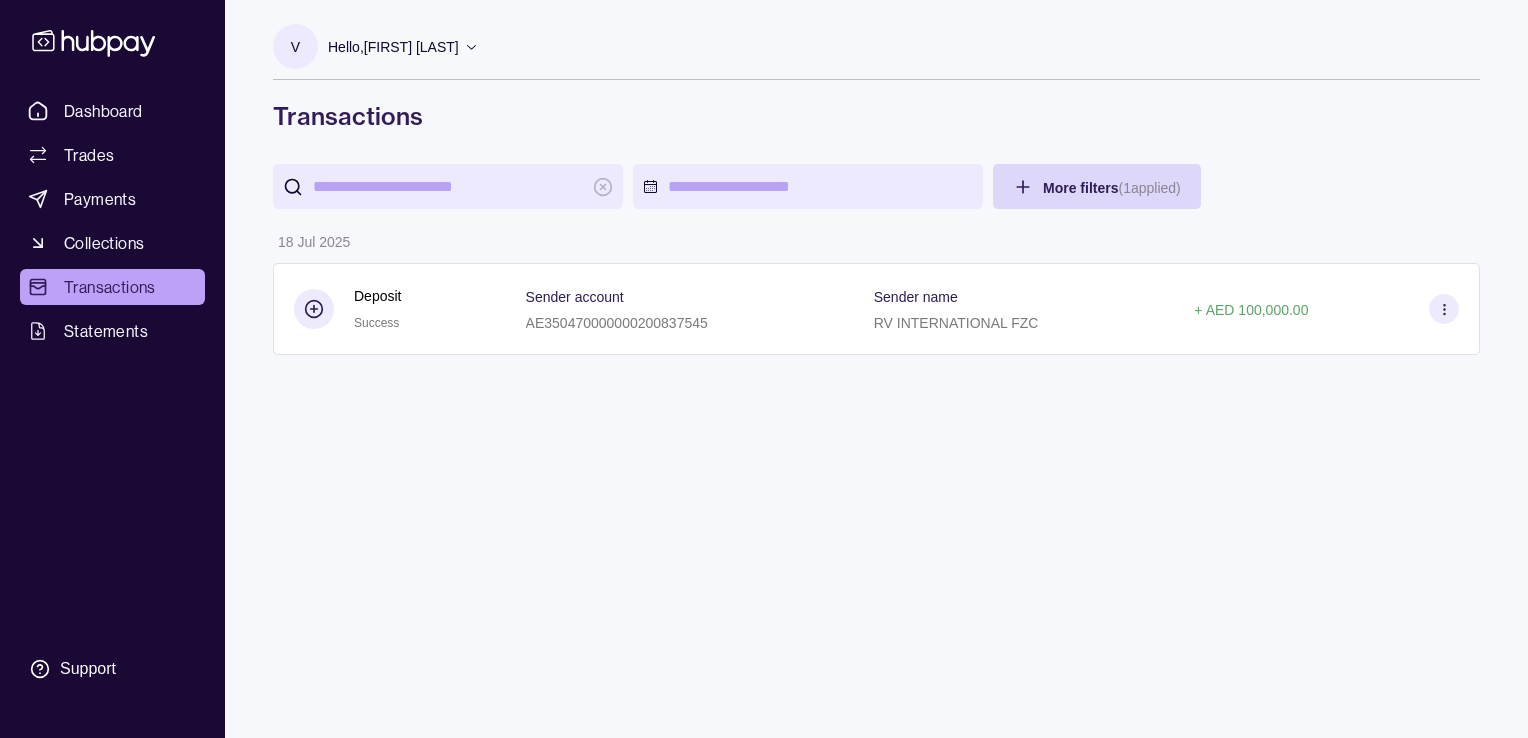 click on "Dashboard Trades Payments Collections Transactions Statements Support V Hello, [FIRST] [LAST] RV INTERNATIONAL FZC Account Terms and conditions Privacy policy Sign out Transactions More filters ( 1 applied) Details Amount 18 Jul 2025 Deposit Success Sender account AE350470000000200837545 Sender name RV INTERNATIONAL FZC + AED 100,000.00 Transactions | Hubpay" at bounding box center (764, 369) 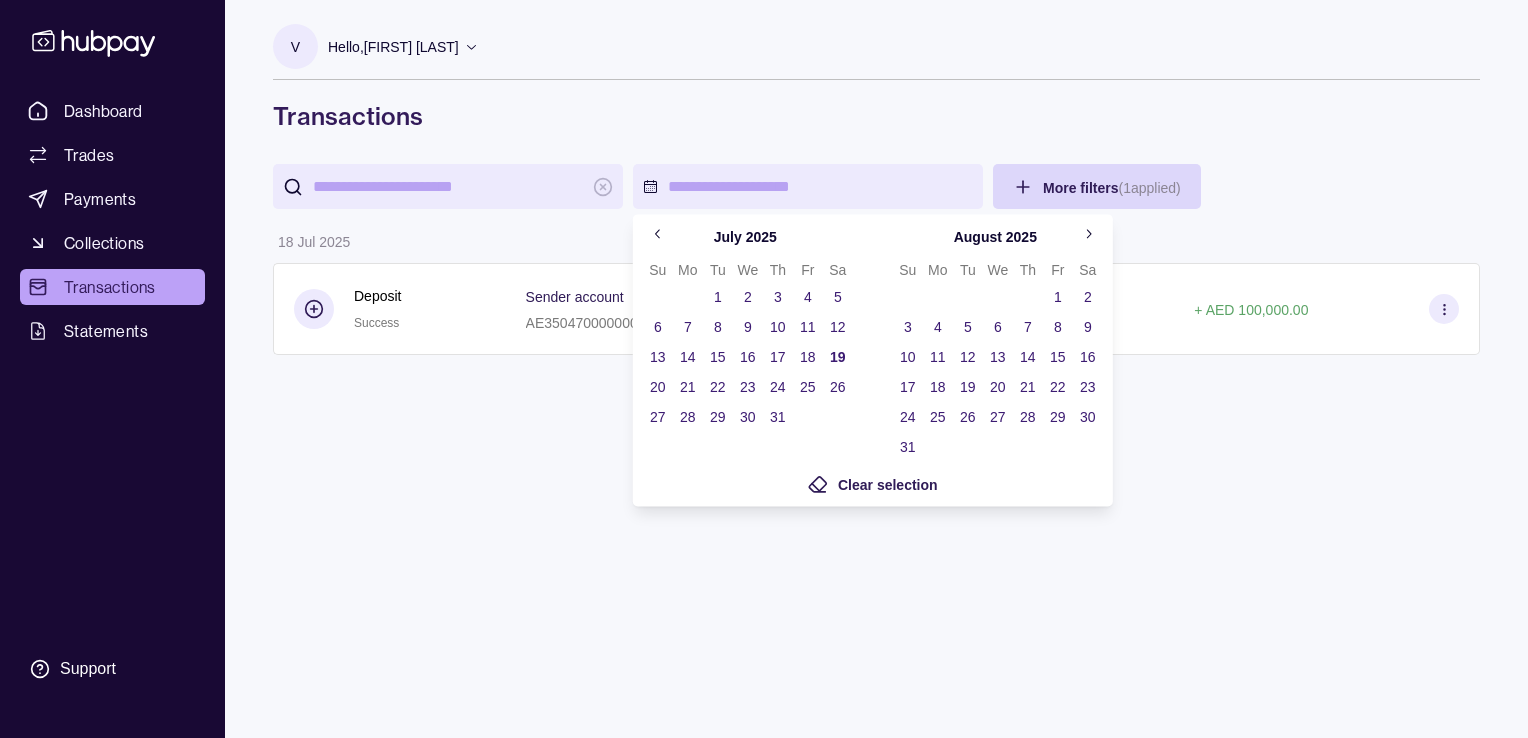 click on "1" at bounding box center (718, 297) 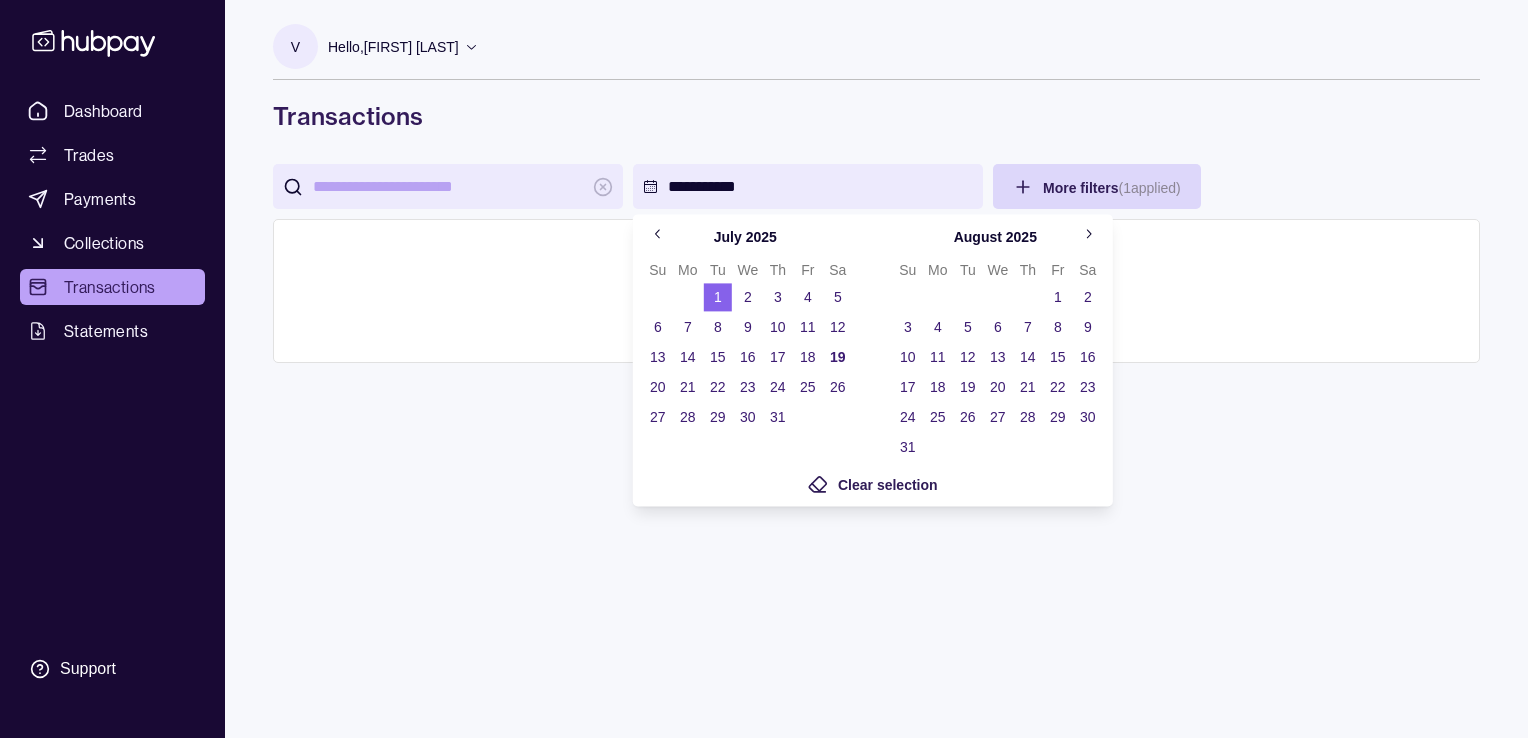 click on "**********" at bounding box center (764, 369) 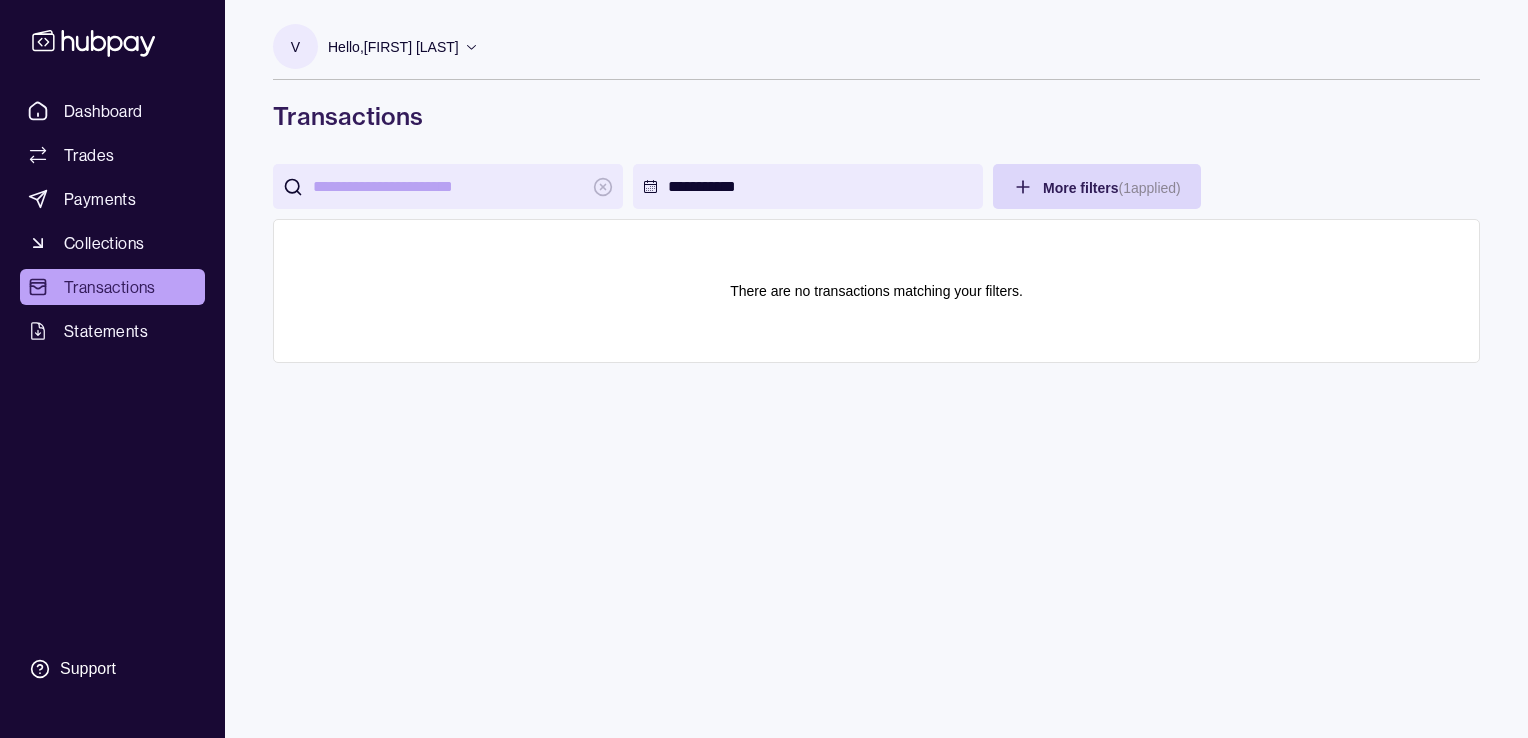 click on "**********" at bounding box center (764, 369) 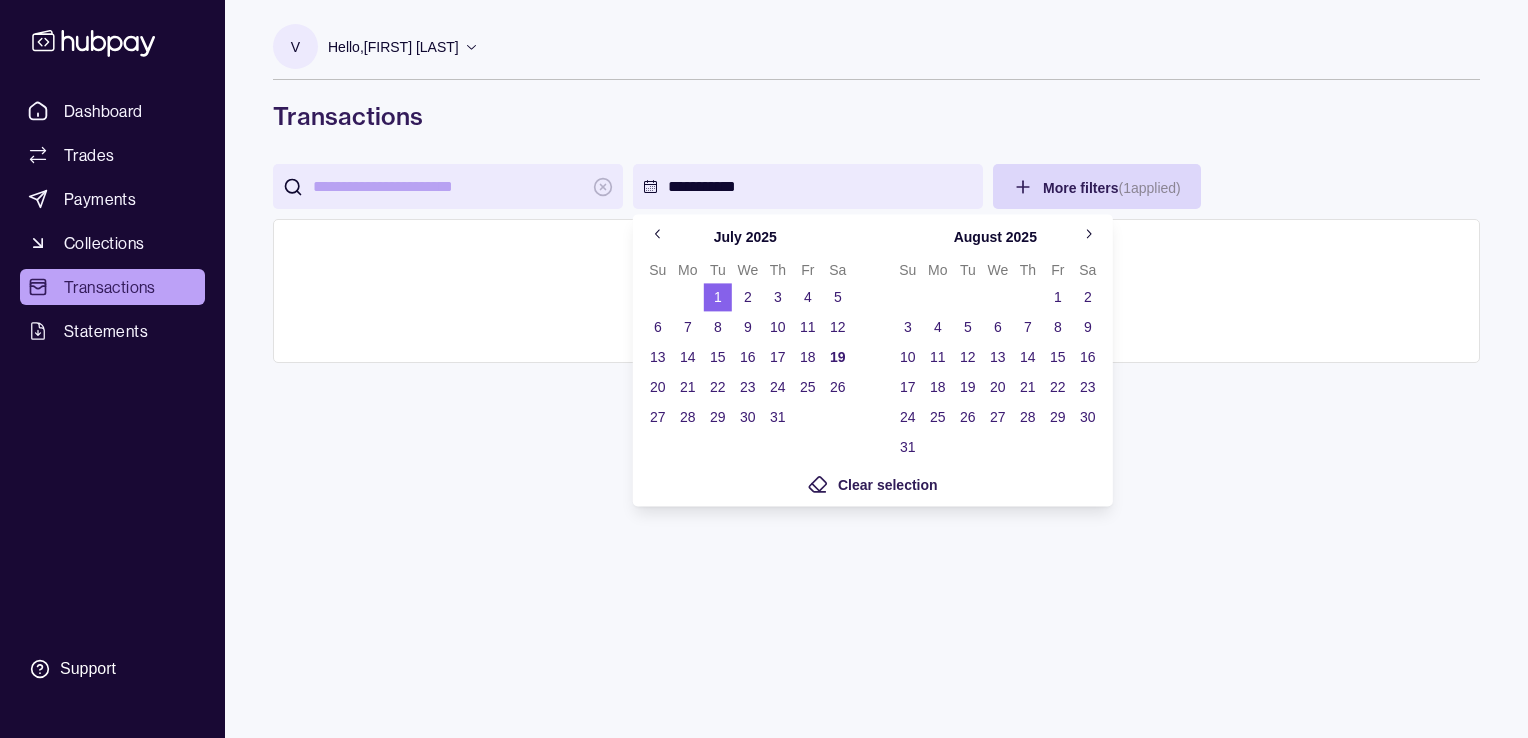 click on "19" at bounding box center (838, 357) 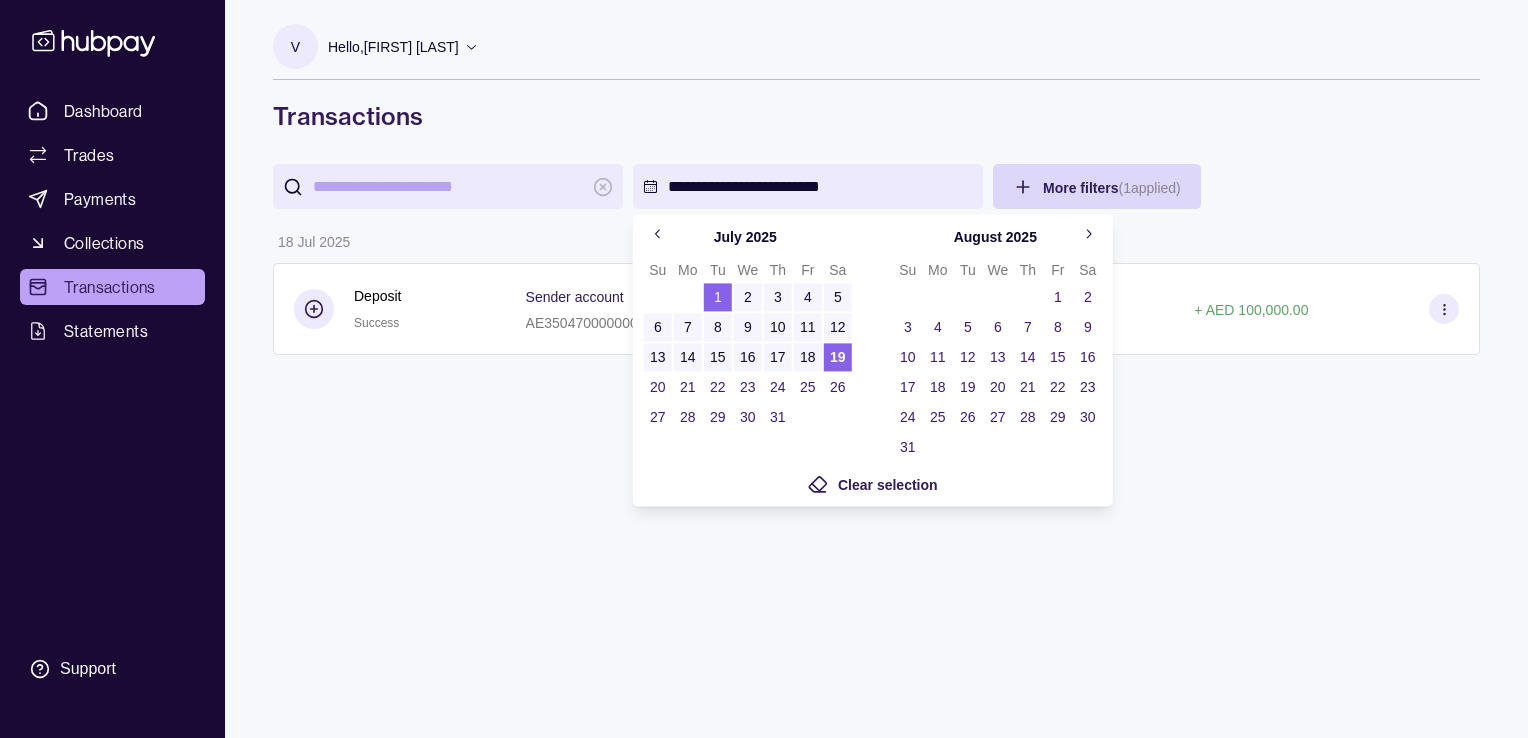 click on "**********" at bounding box center [764, 369] 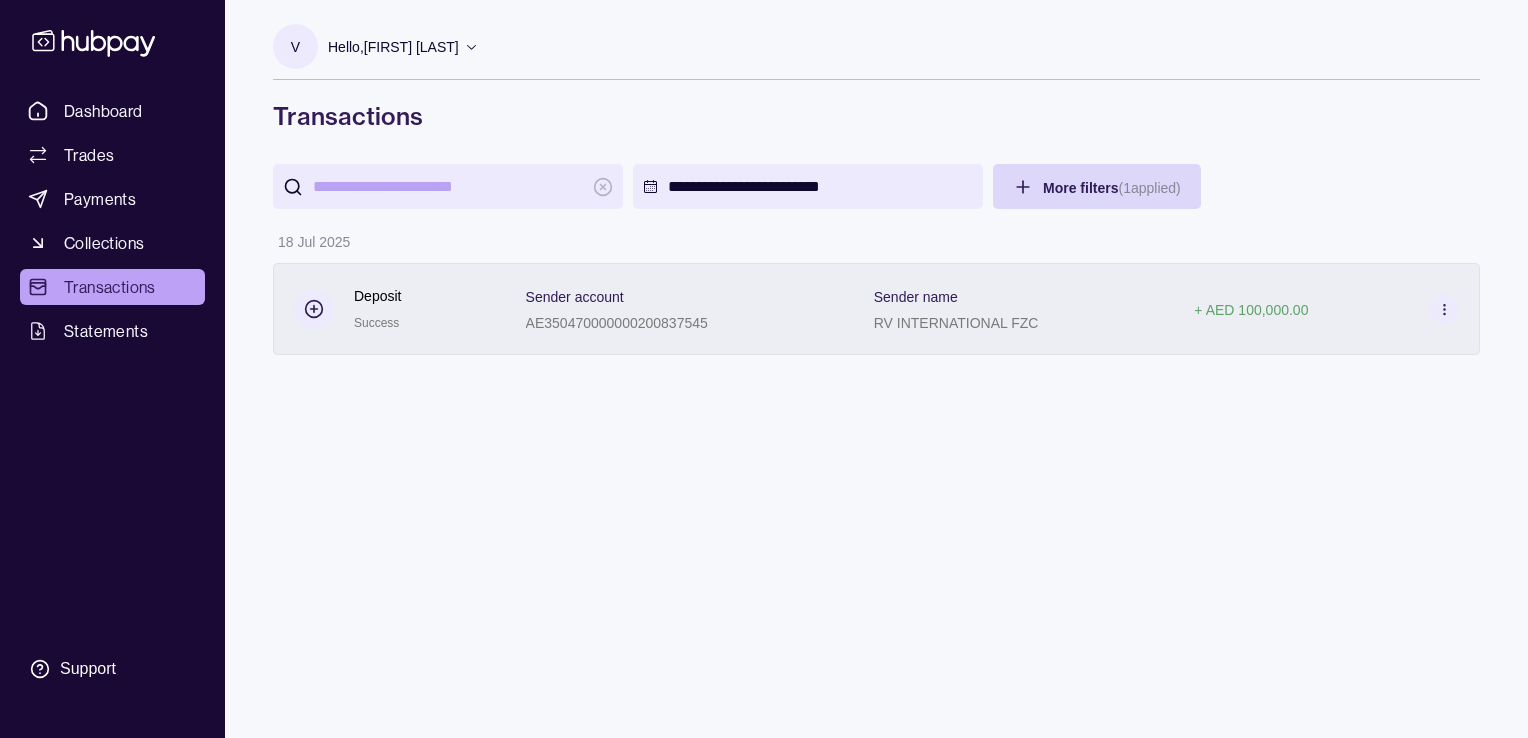 click 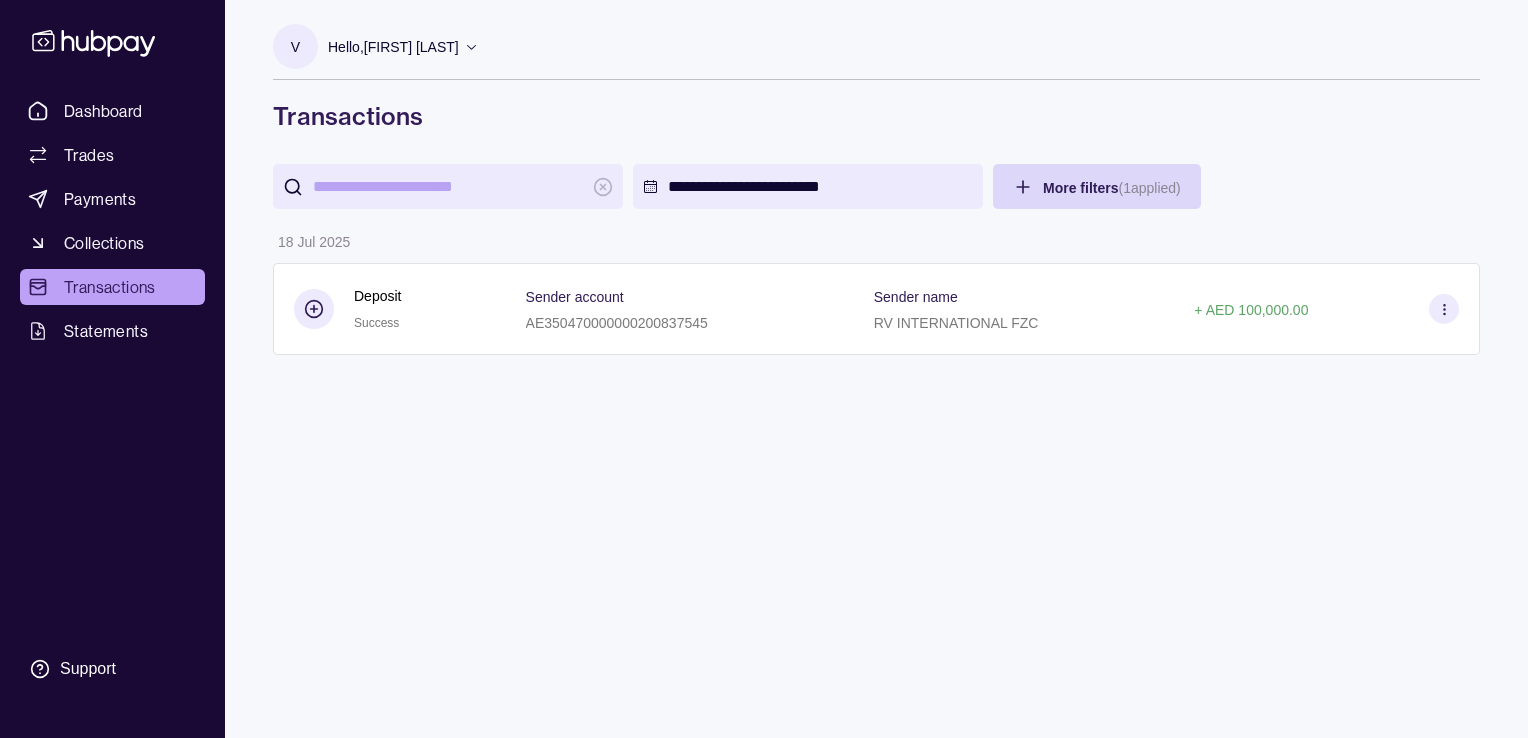 click on "**********" at bounding box center [764, 369] 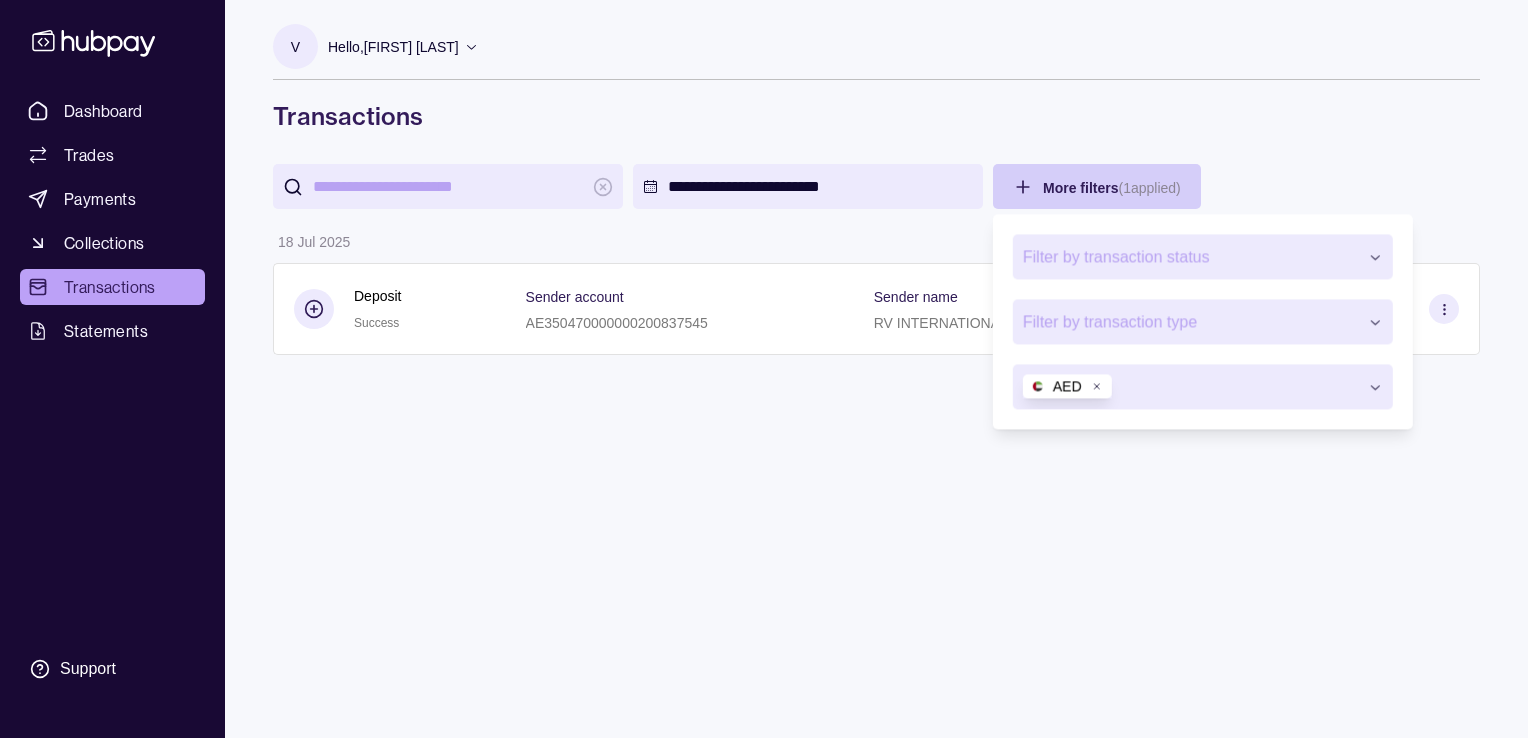 click on "**********" at bounding box center (764, 369) 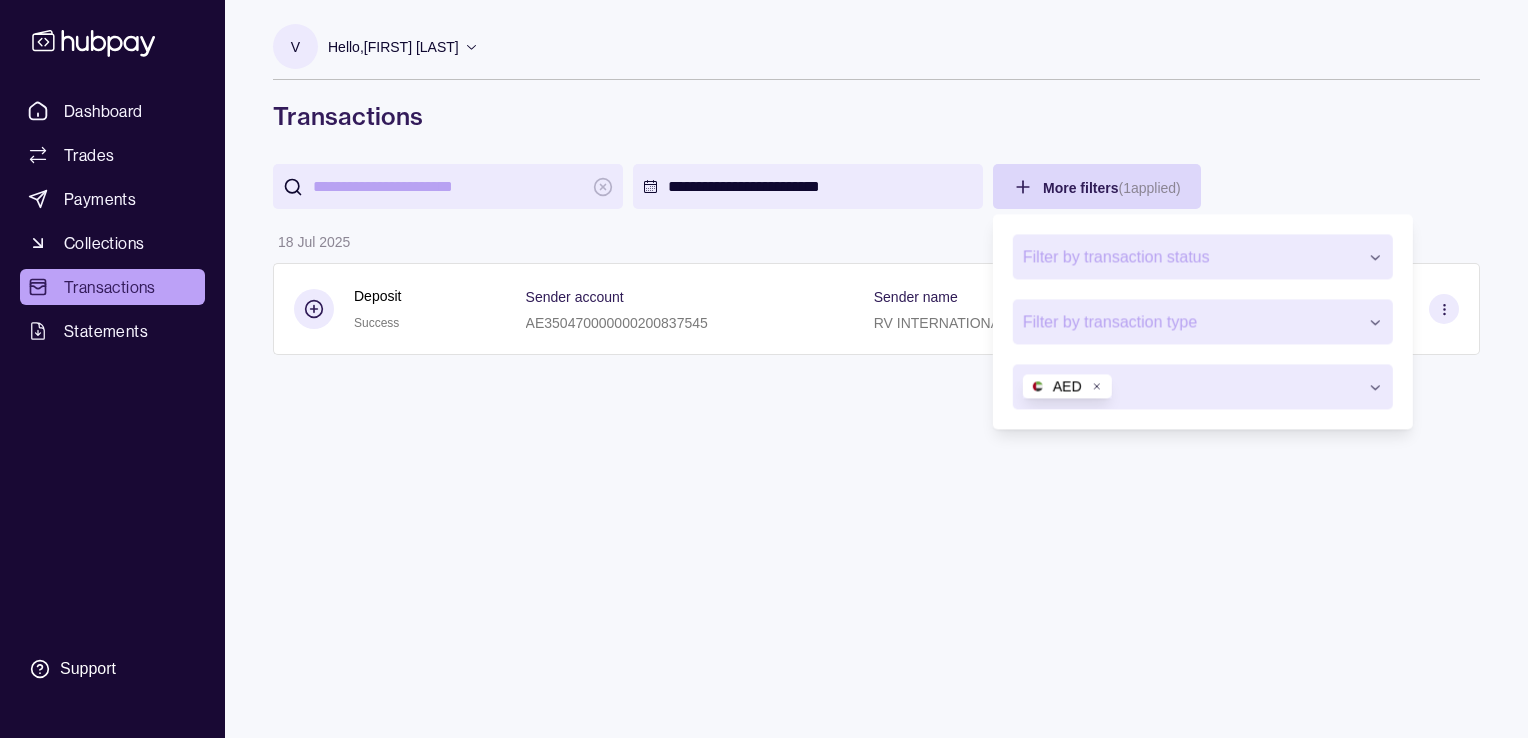 click on "**********" at bounding box center (764, 369) 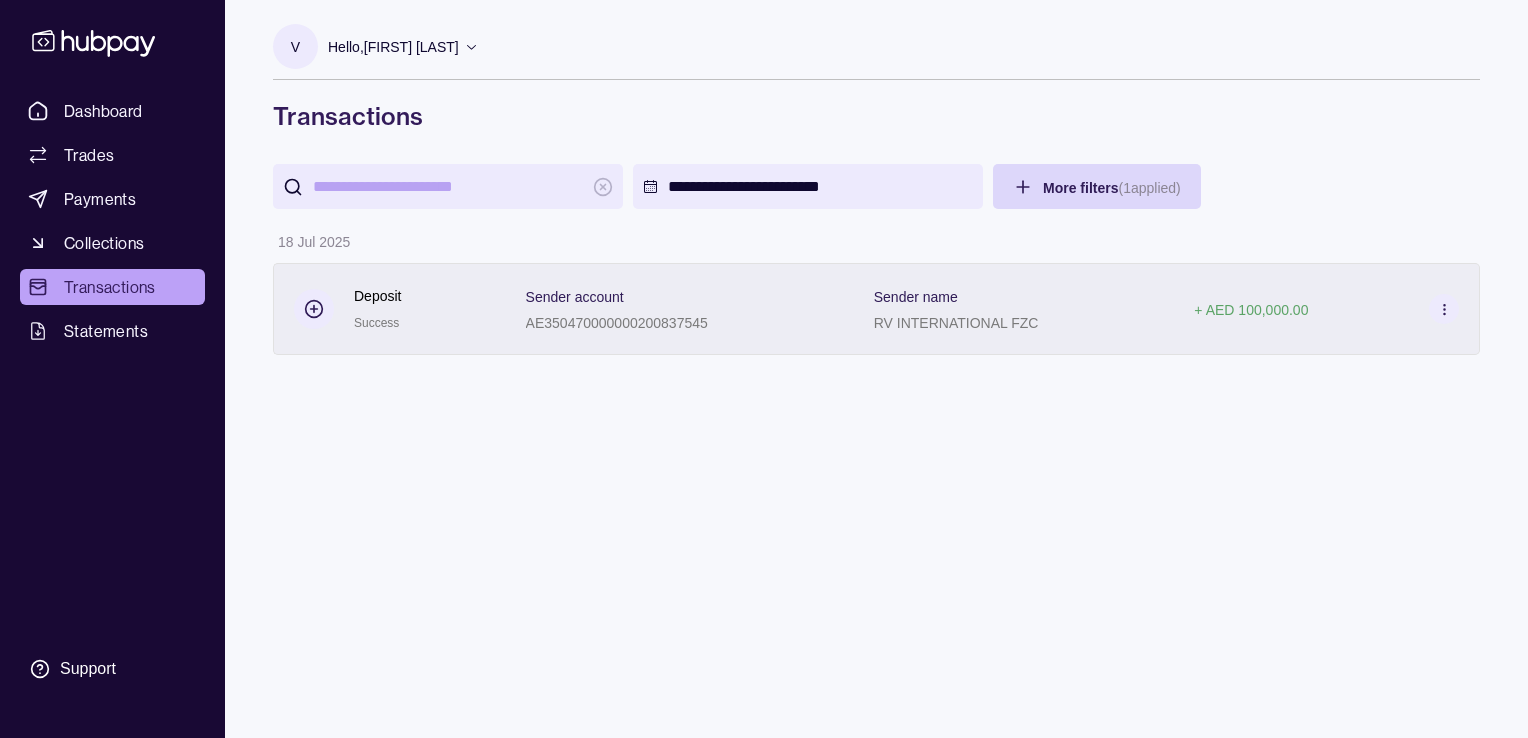 click 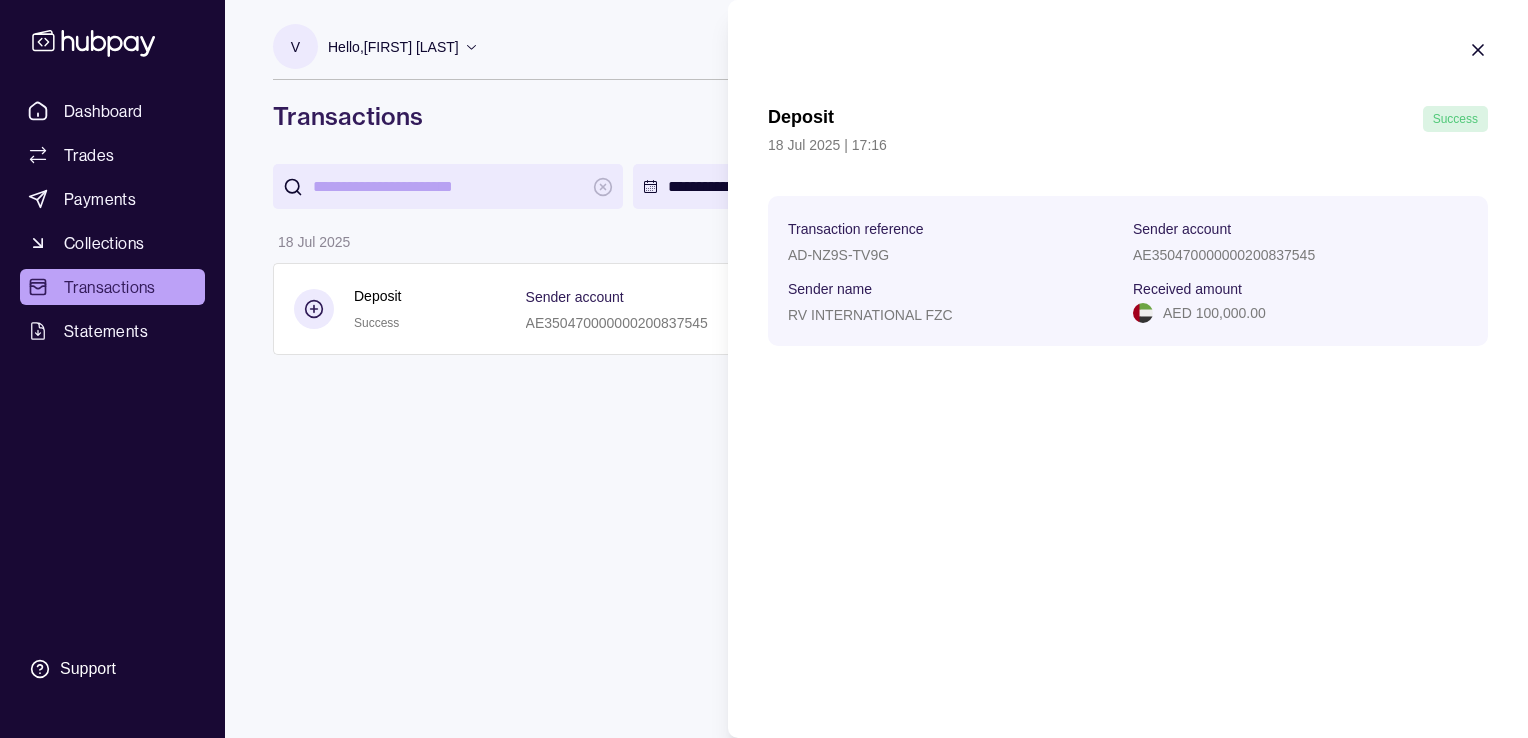 click 